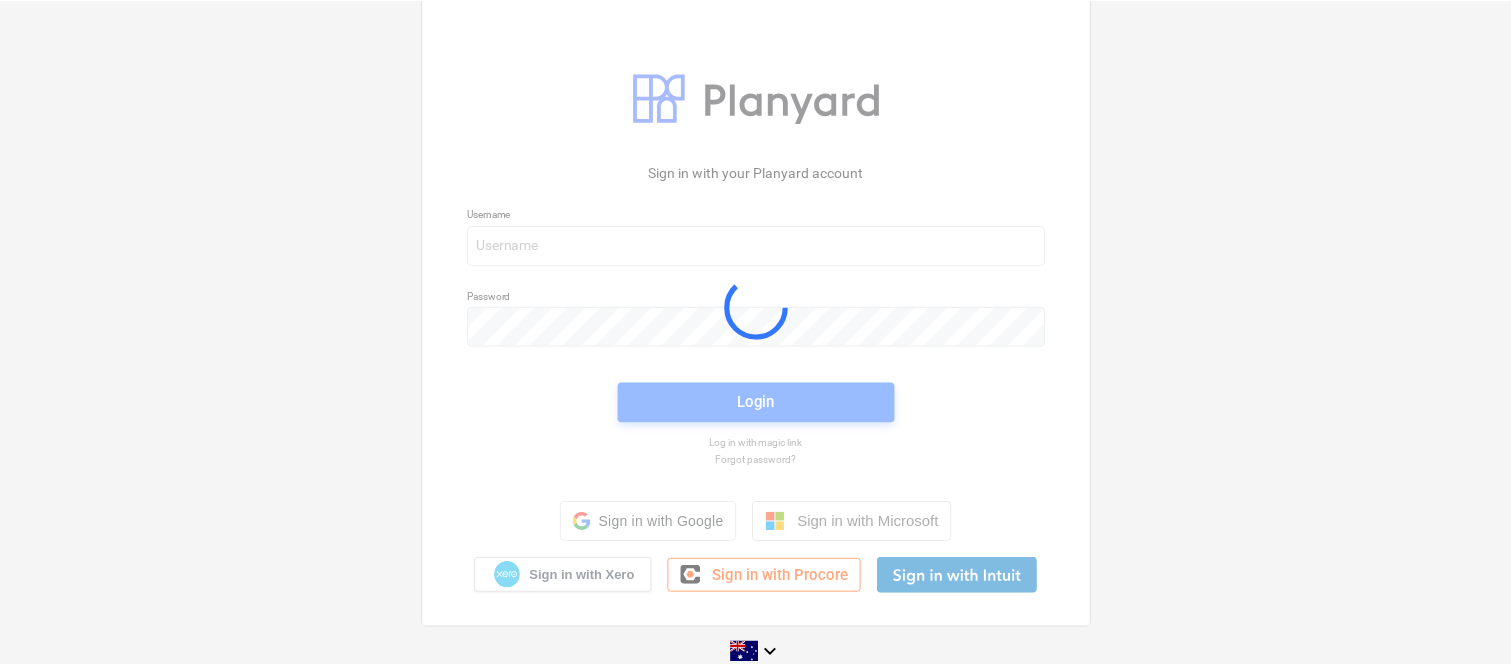 scroll, scrollTop: 0, scrollLeft: 0, axis: both 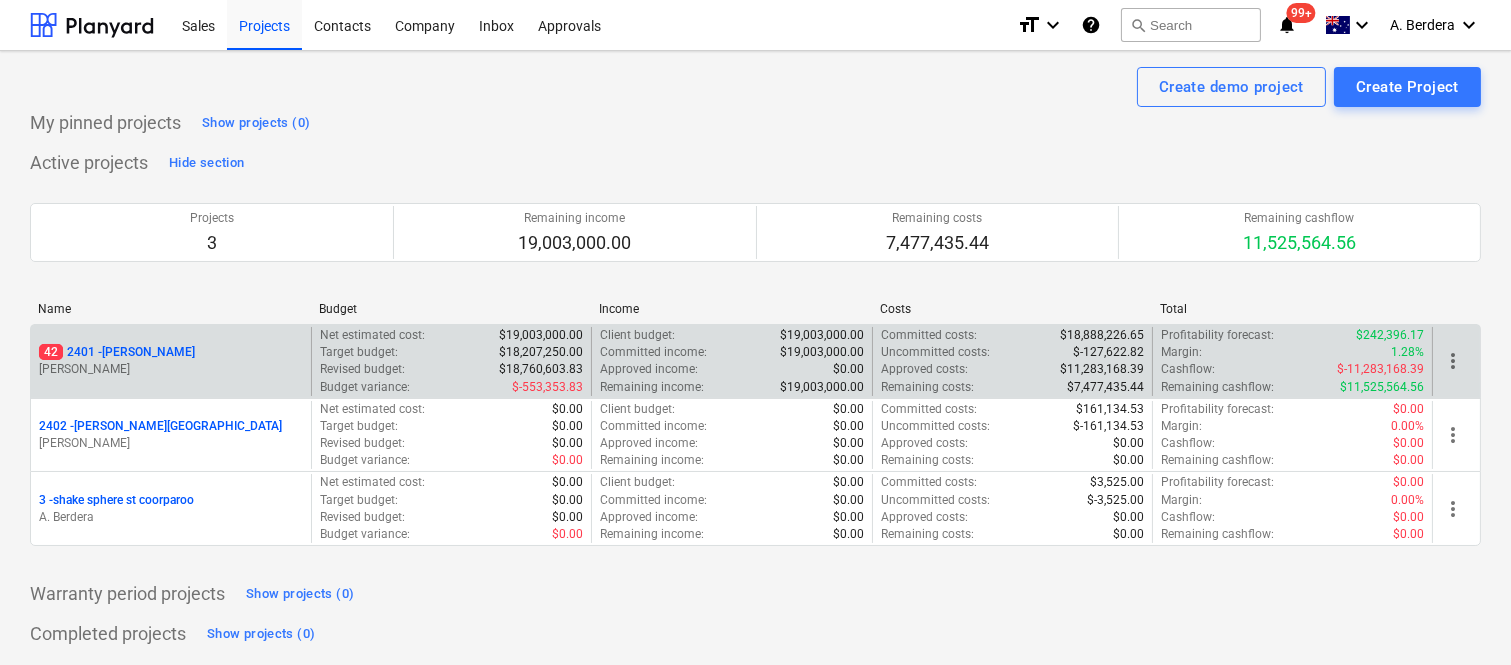 click on "42  2401 -  Della Rosa M. Williams" at bounding box center (171, 361) 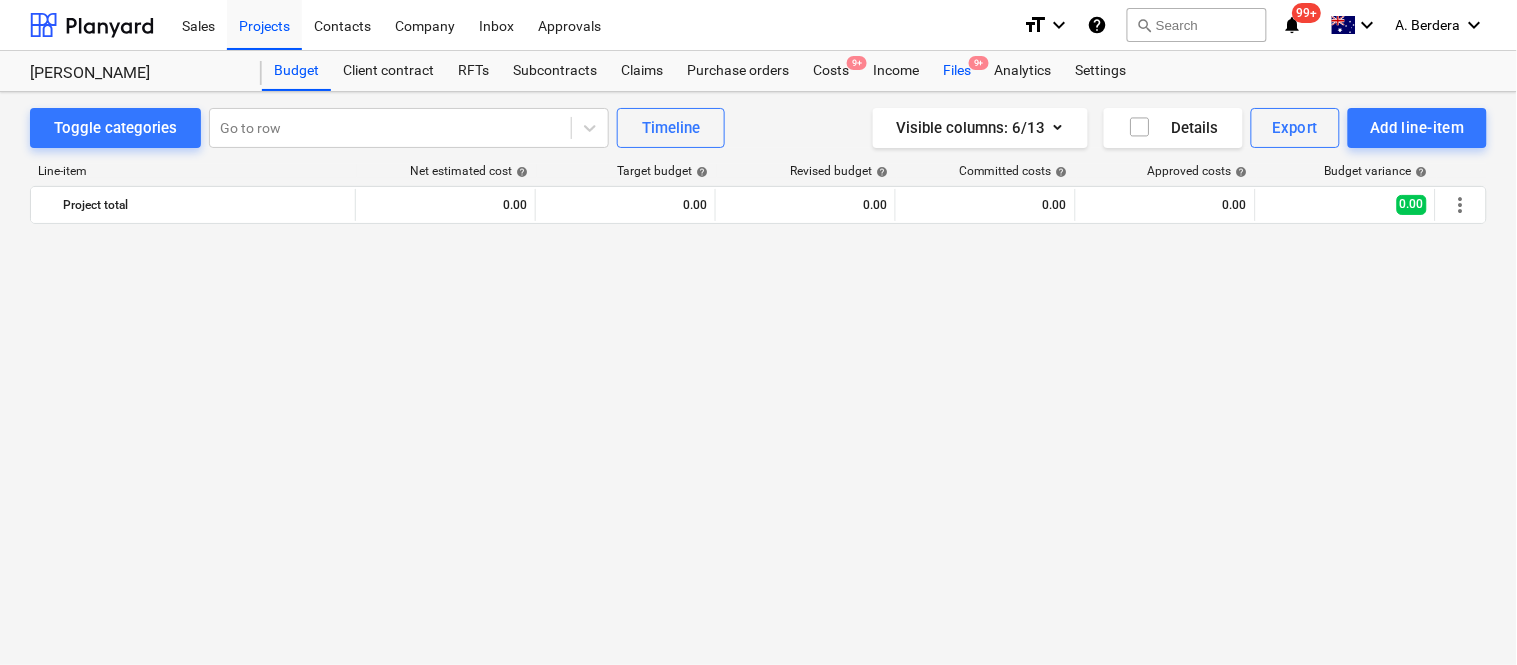 click on "Files 9+" at bounding box center (957, 71) 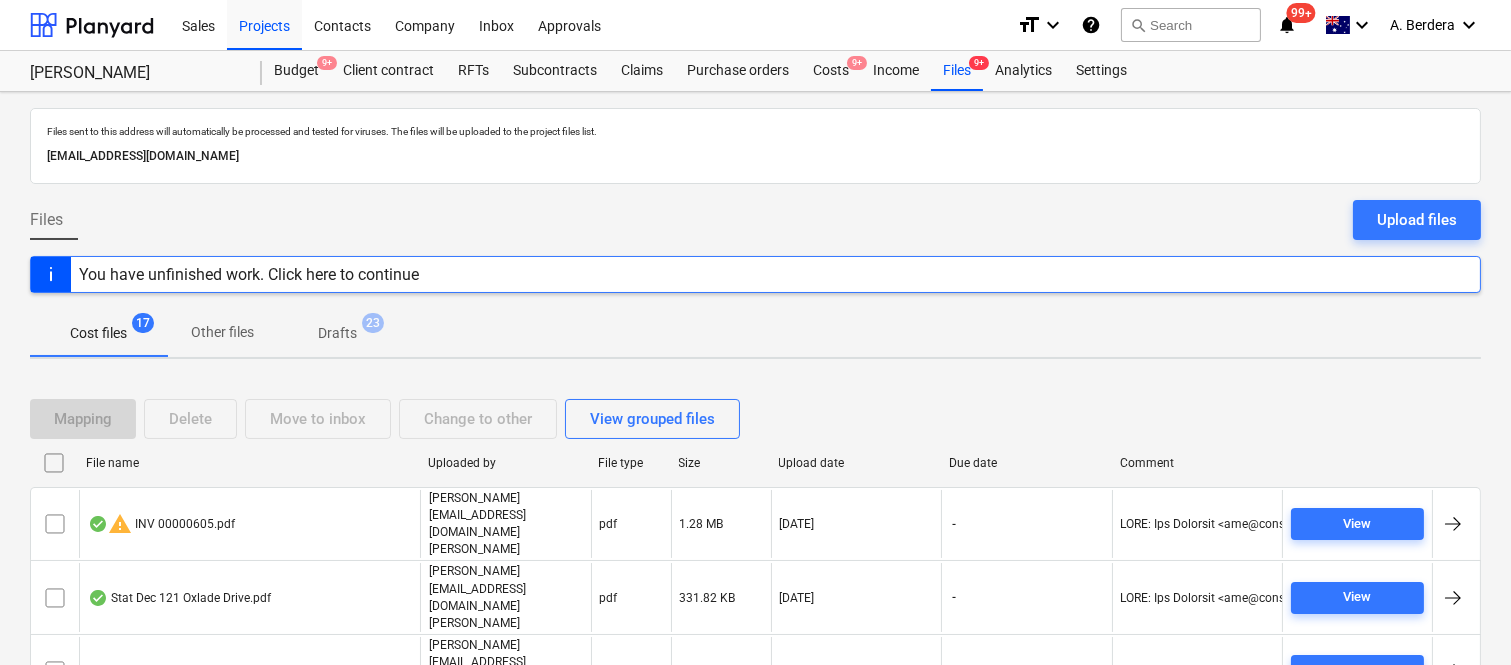 scroll, scrollTop: 525, scrollLeft: 0, axis: vertical 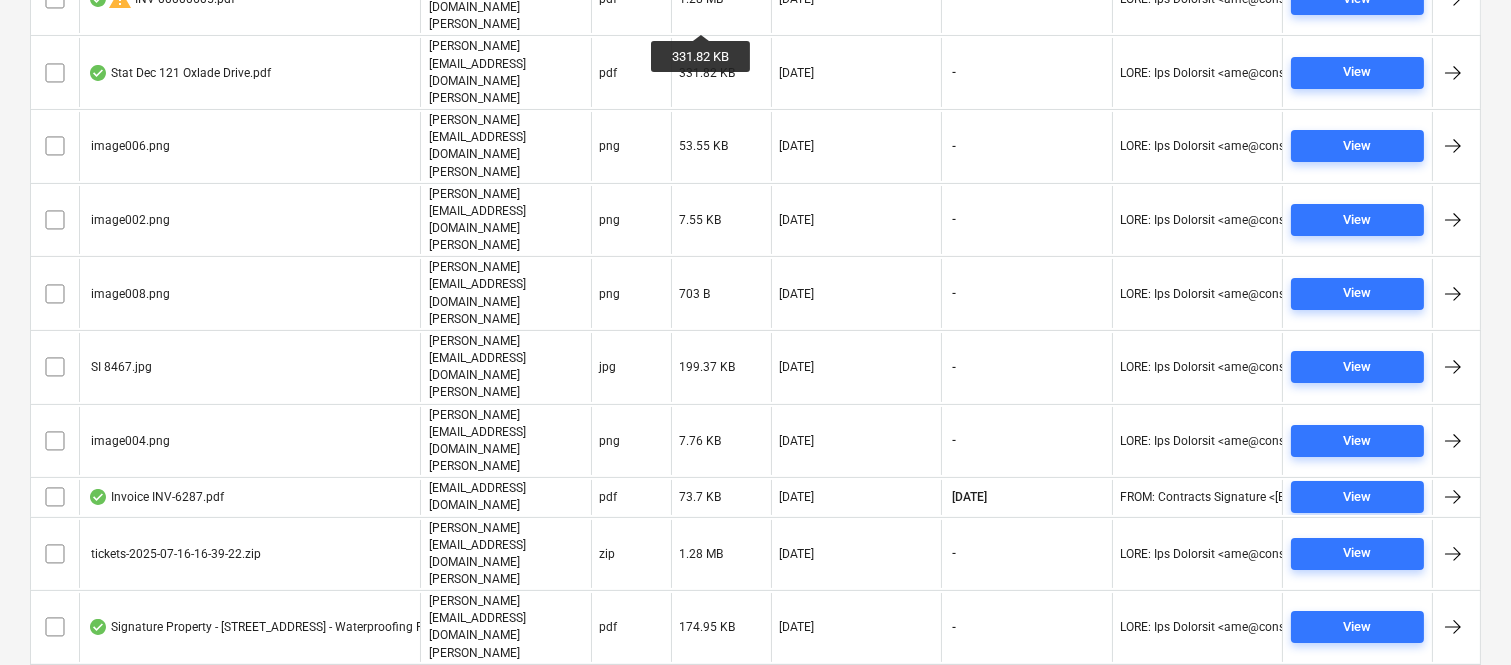 click at bounding box center [55, 701] 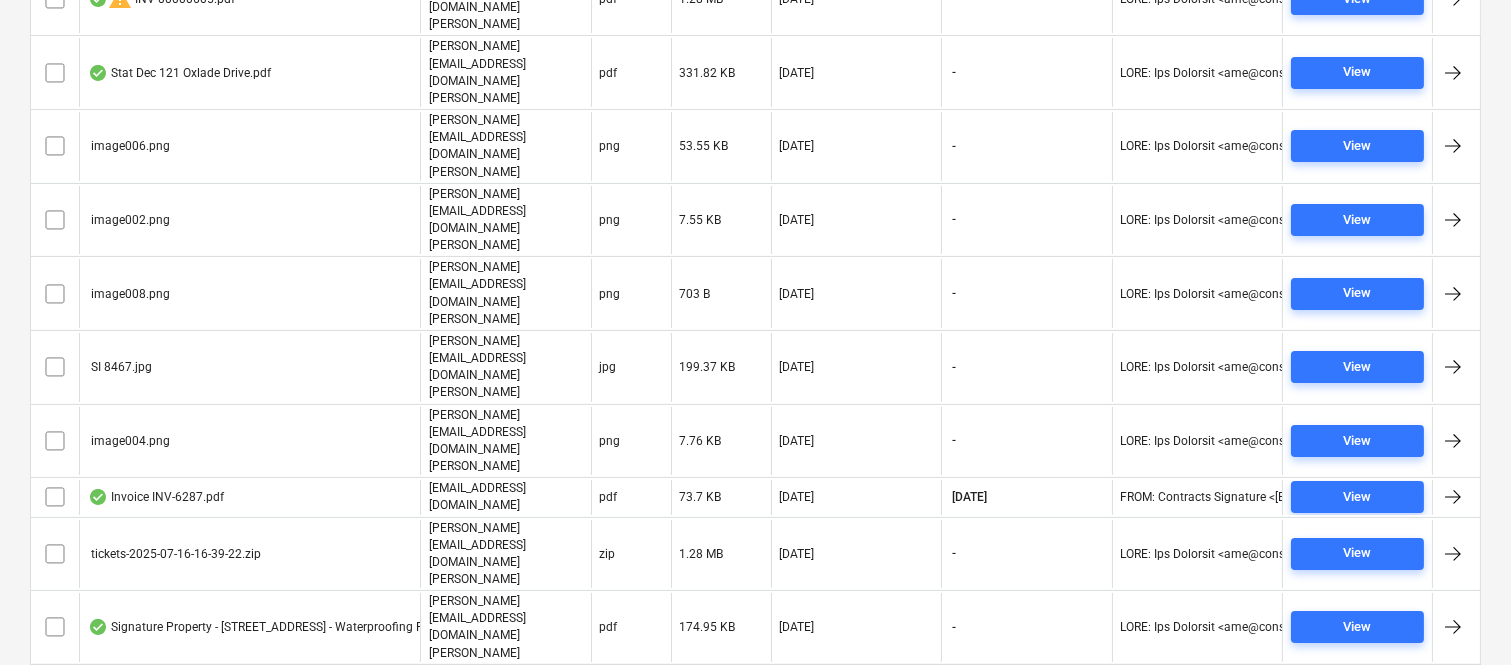 click at bounding box center [55, 775] 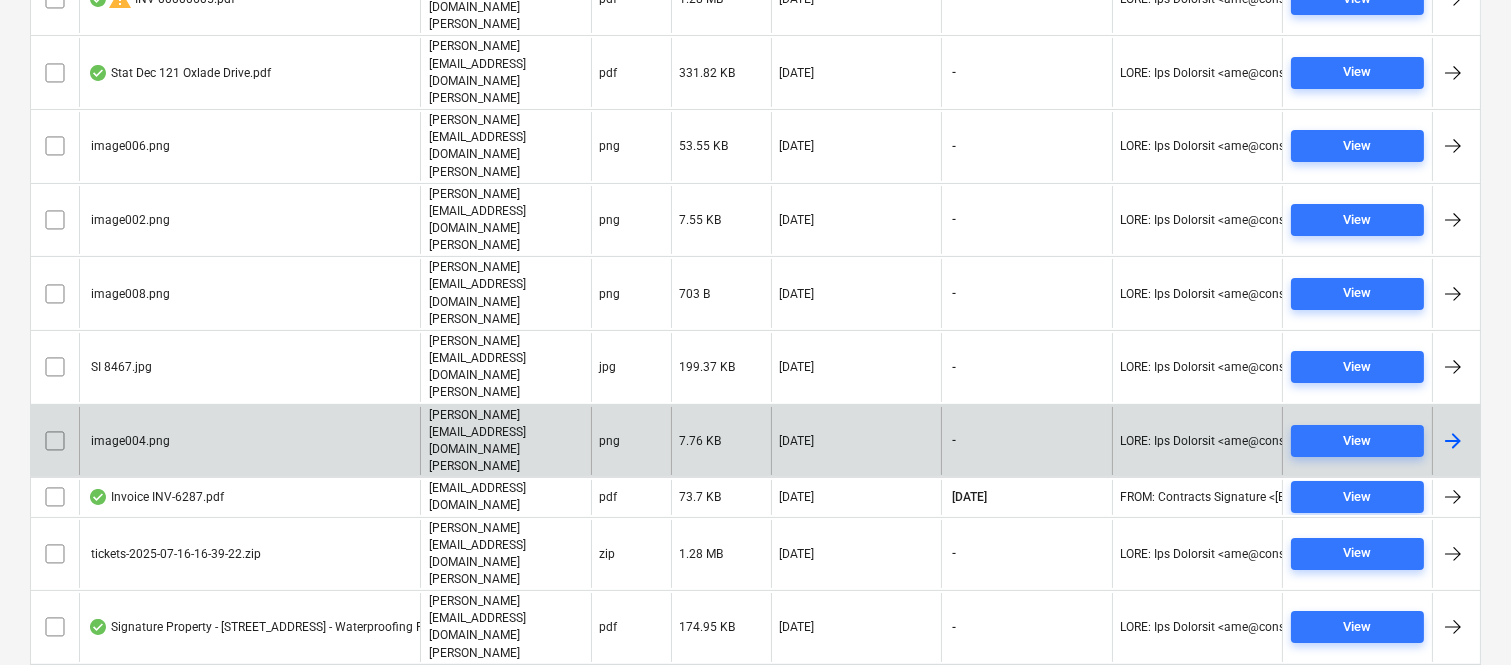 click at bounding box center (55, 441) 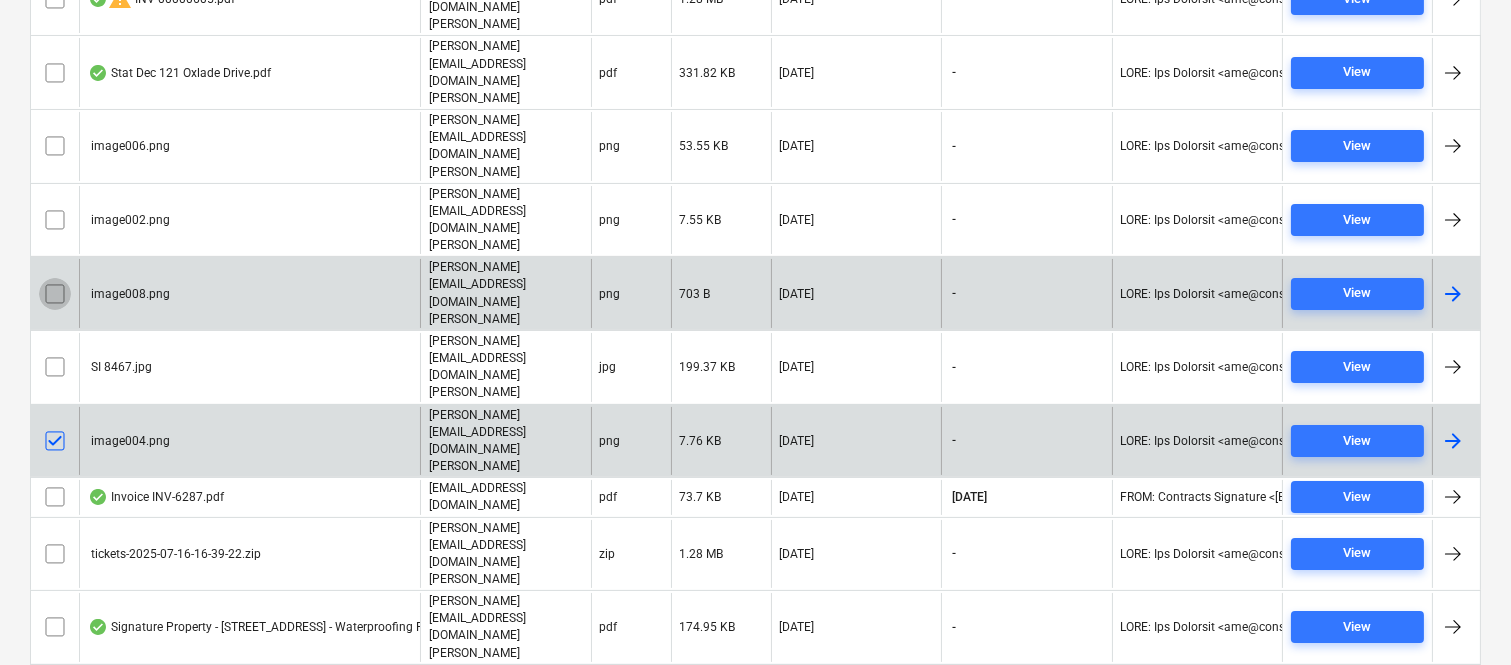 click at bounding box center [55, 294] 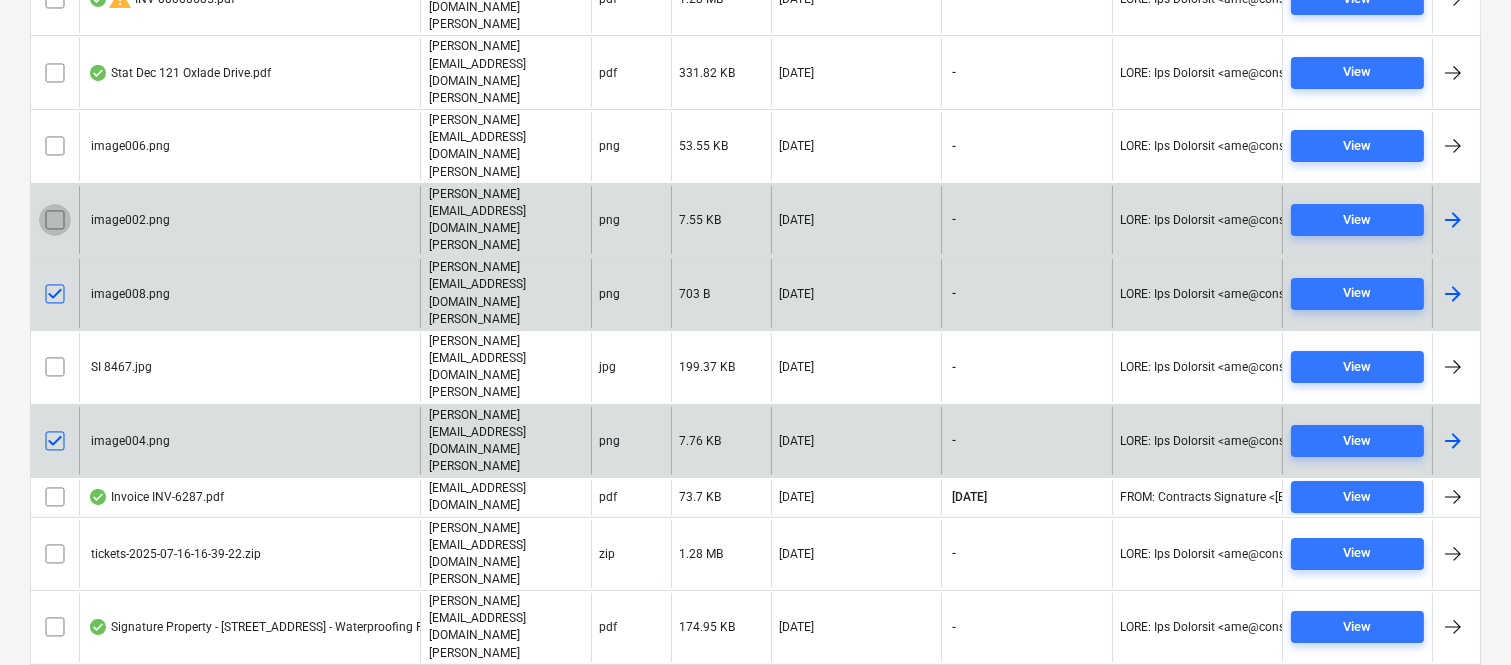 click at bounding box center [55, 220] 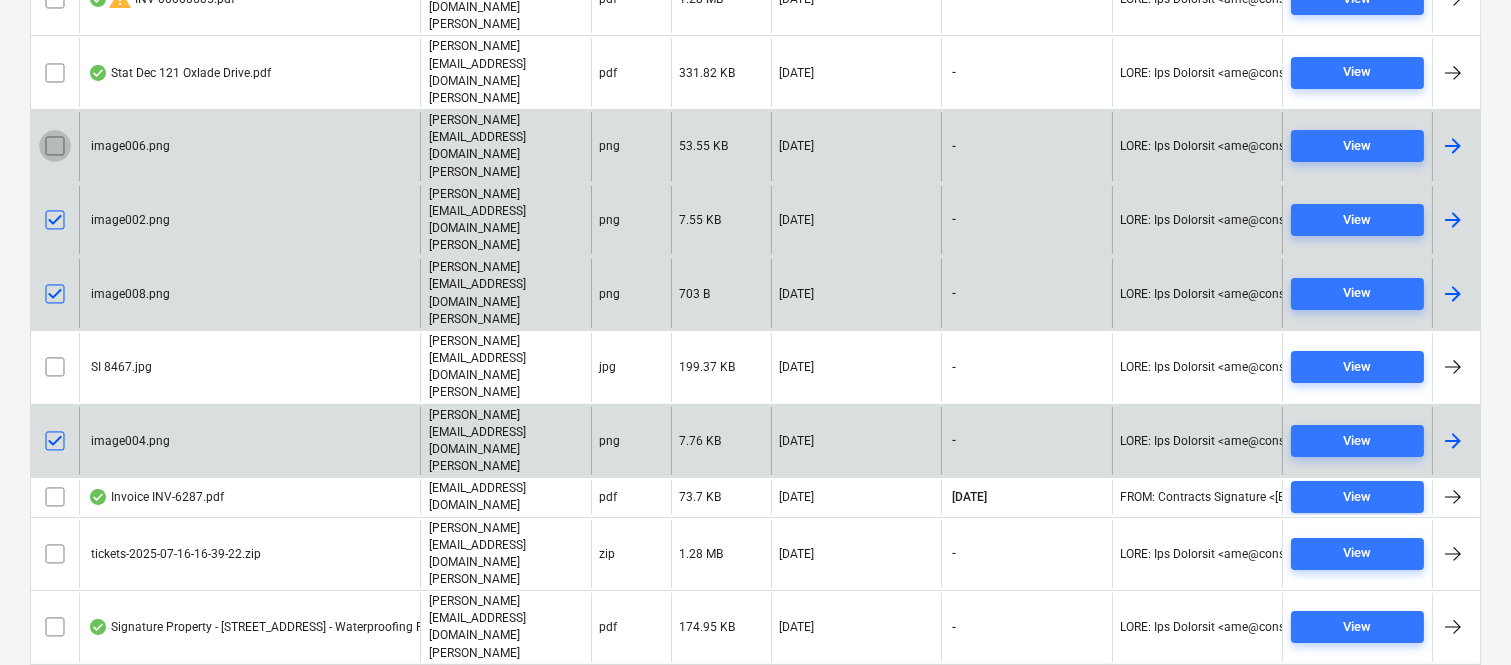 click at bounding box center (55, 146) 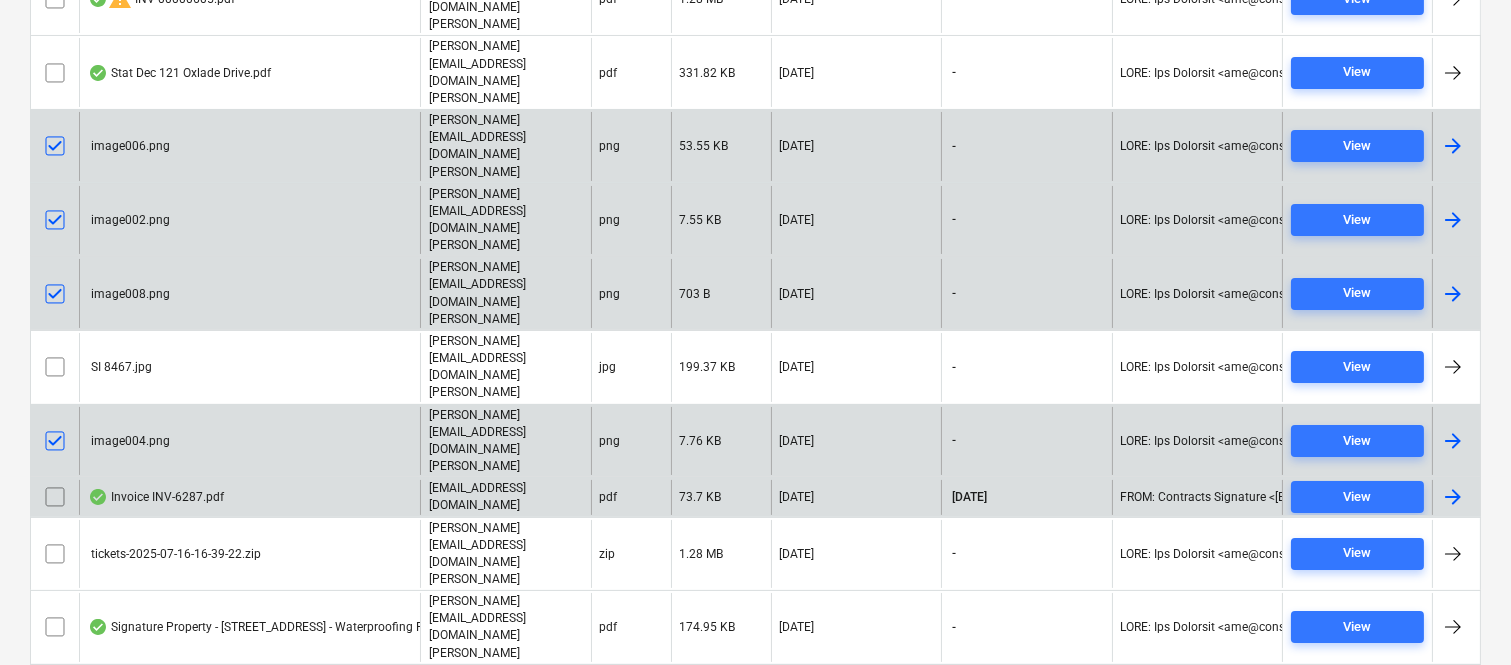 scroll, scrollTop: 0, scrollLeft: 0, axis: both 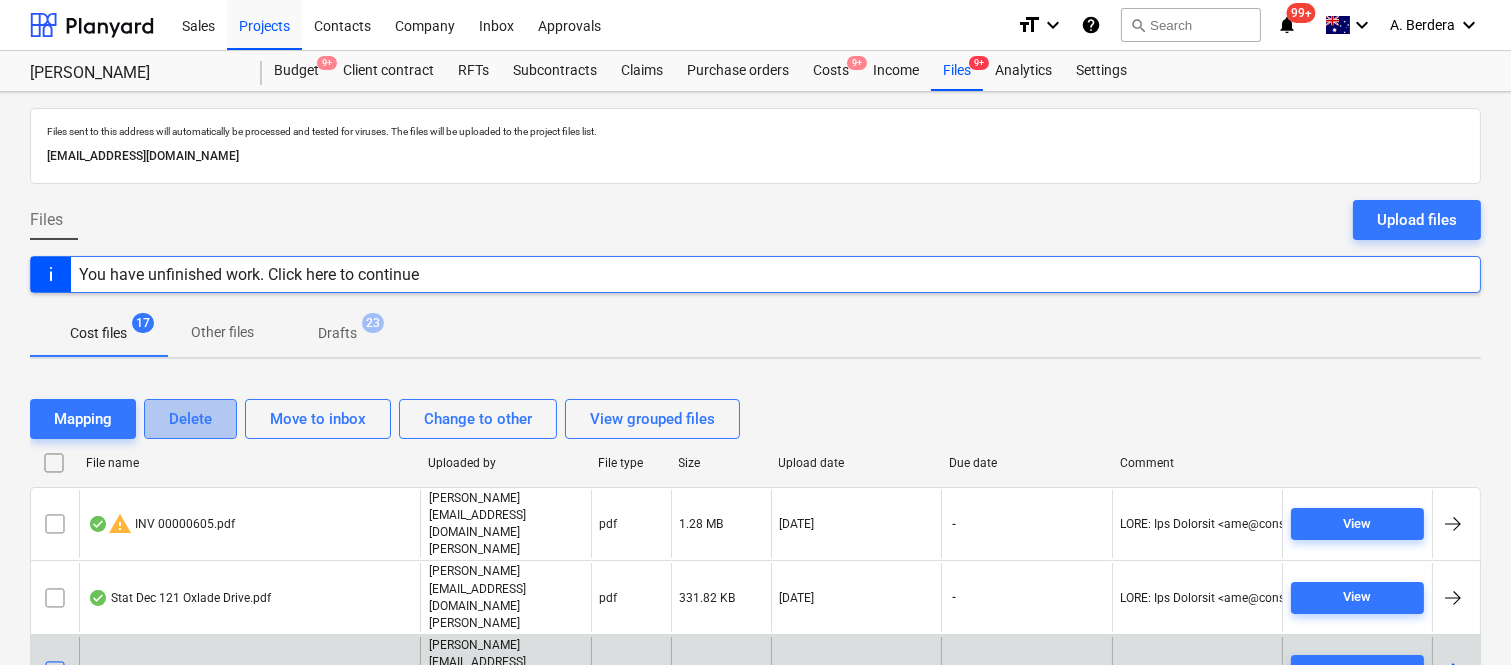 click on "Delete" at bounding box center (190, 419) 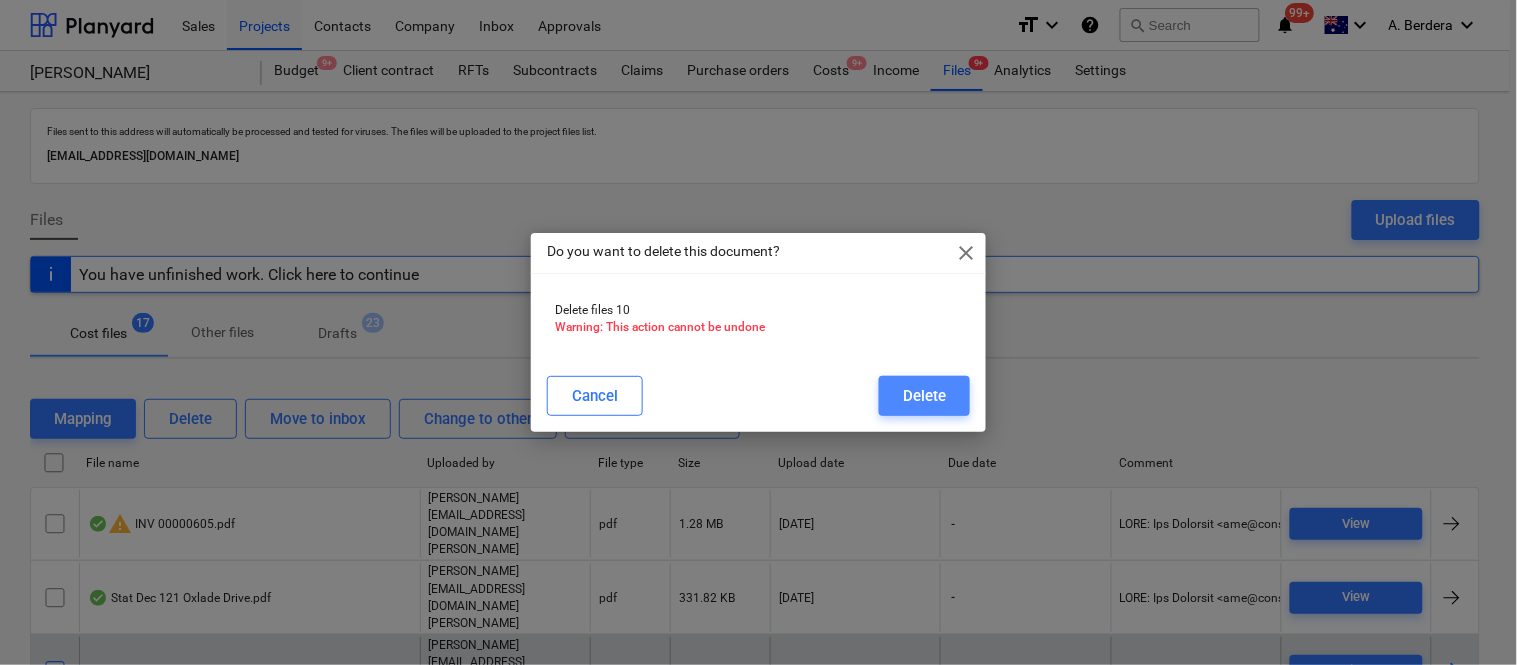 click on "Delete" at bounding box center [924, 396] 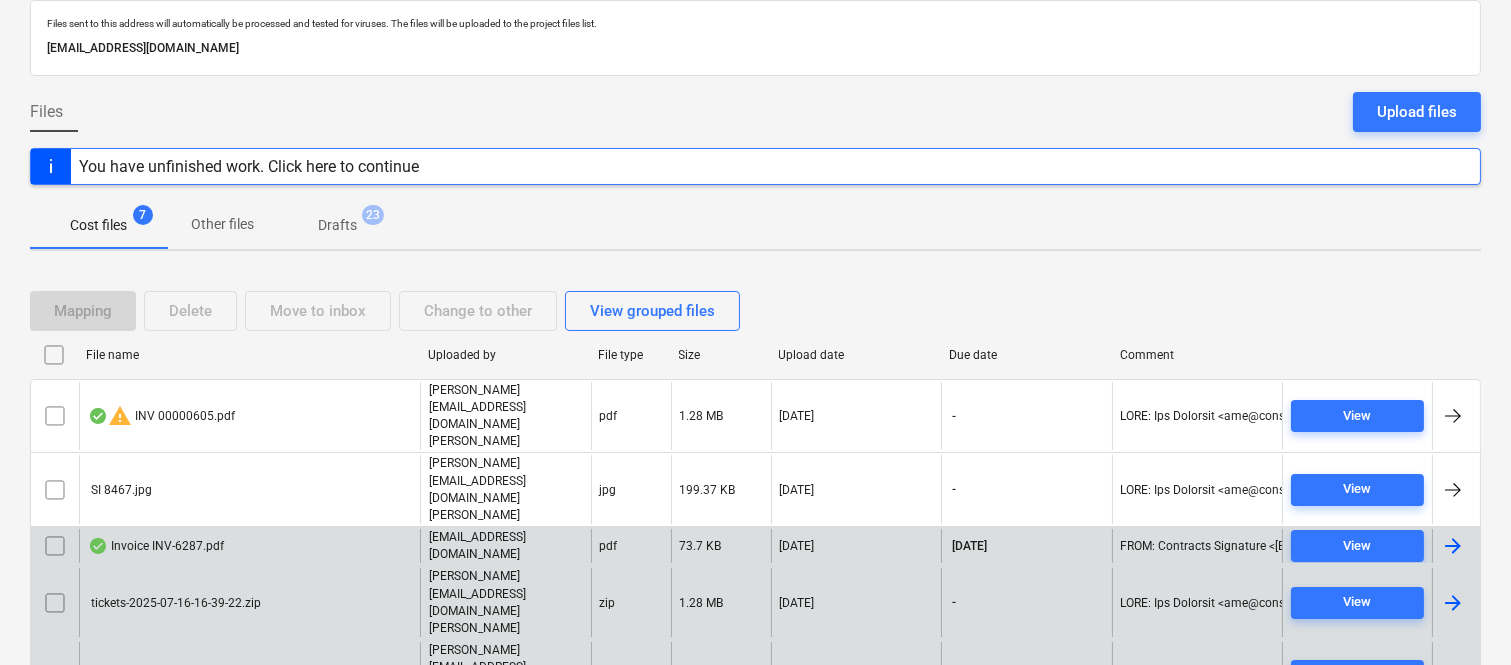 scroll, scrollTop: 154, scrollLeft: 0, axis: vertical 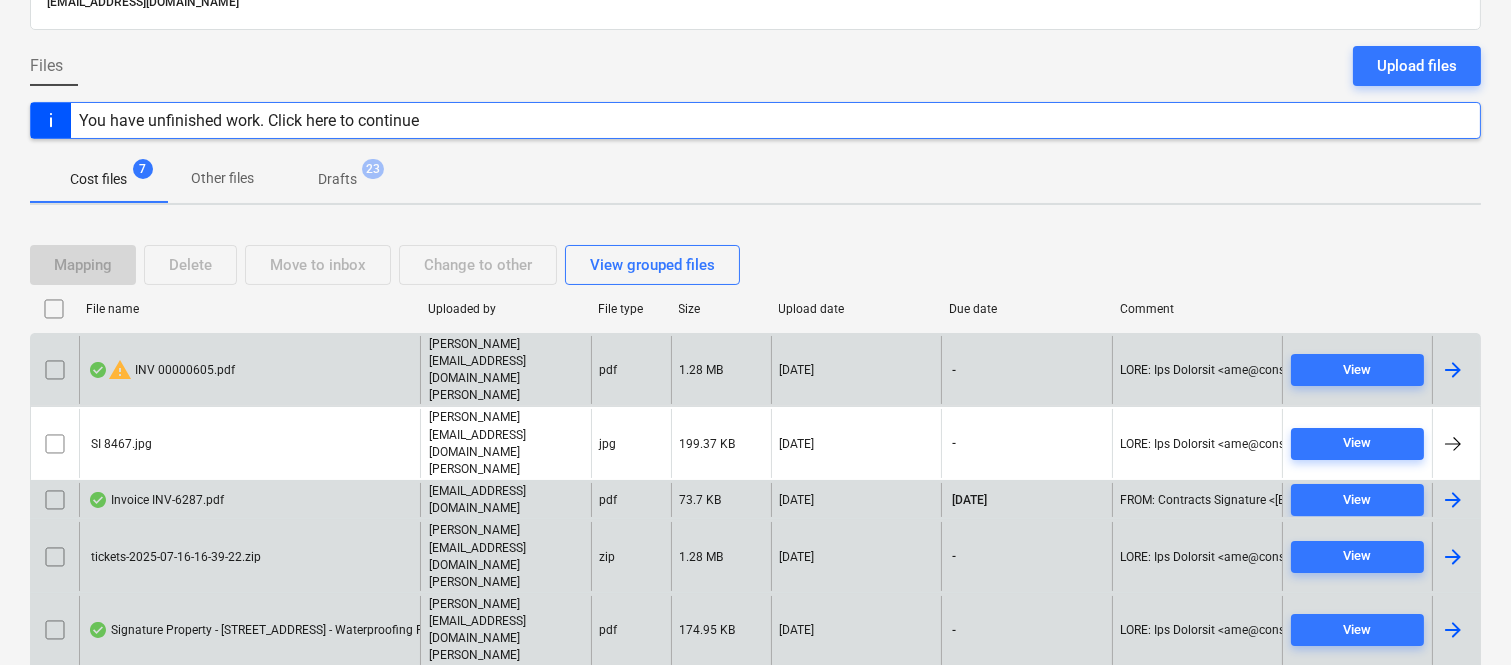 click on "warning   INV 00000605.pdf" at bounding box center (249, 370) 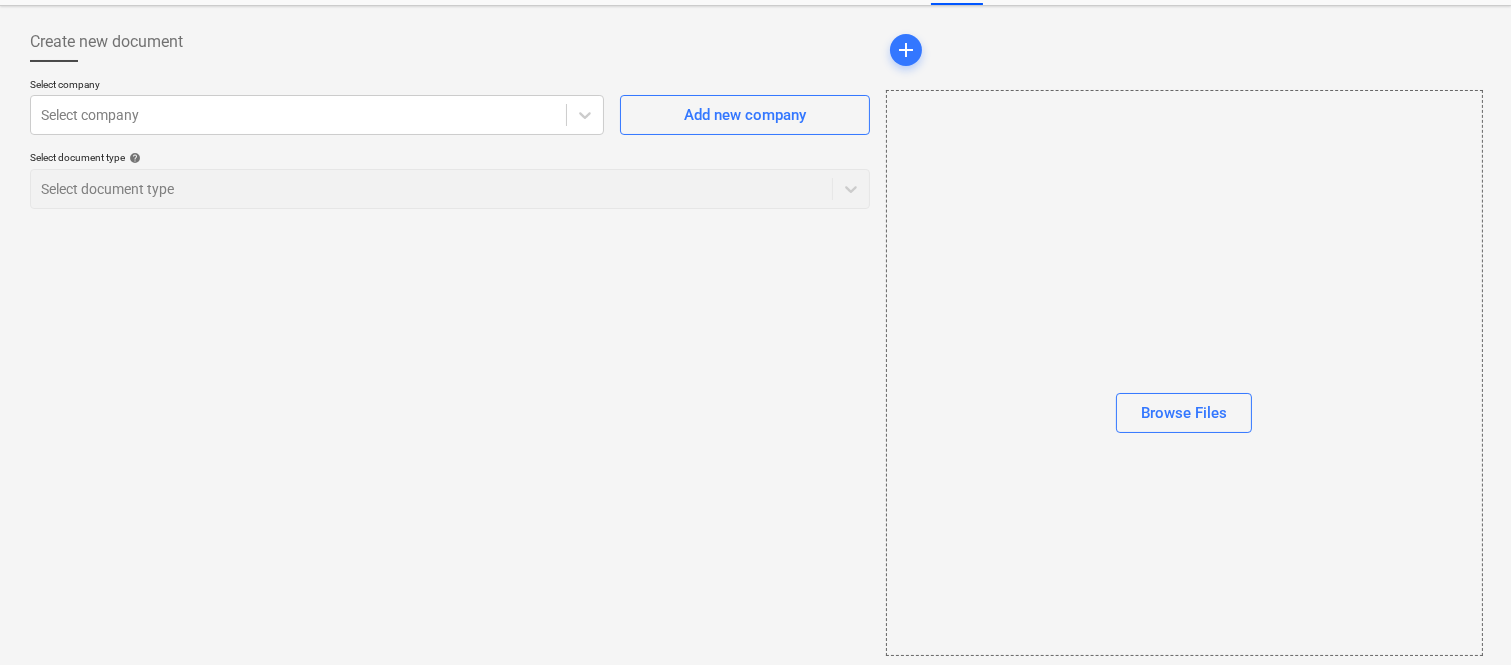 scroll, scrollTop: 85, scrollLeft: 0, axis: vertical 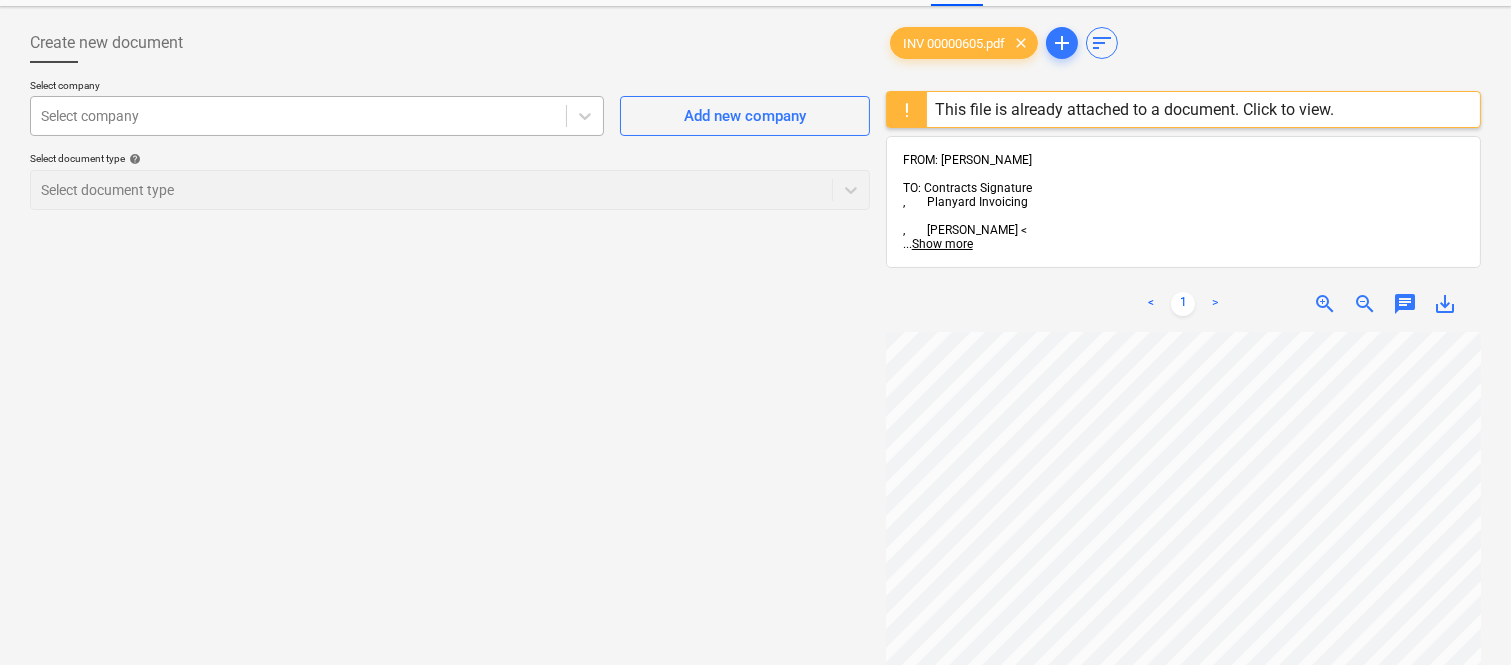 click at bounding box center (298, 116) 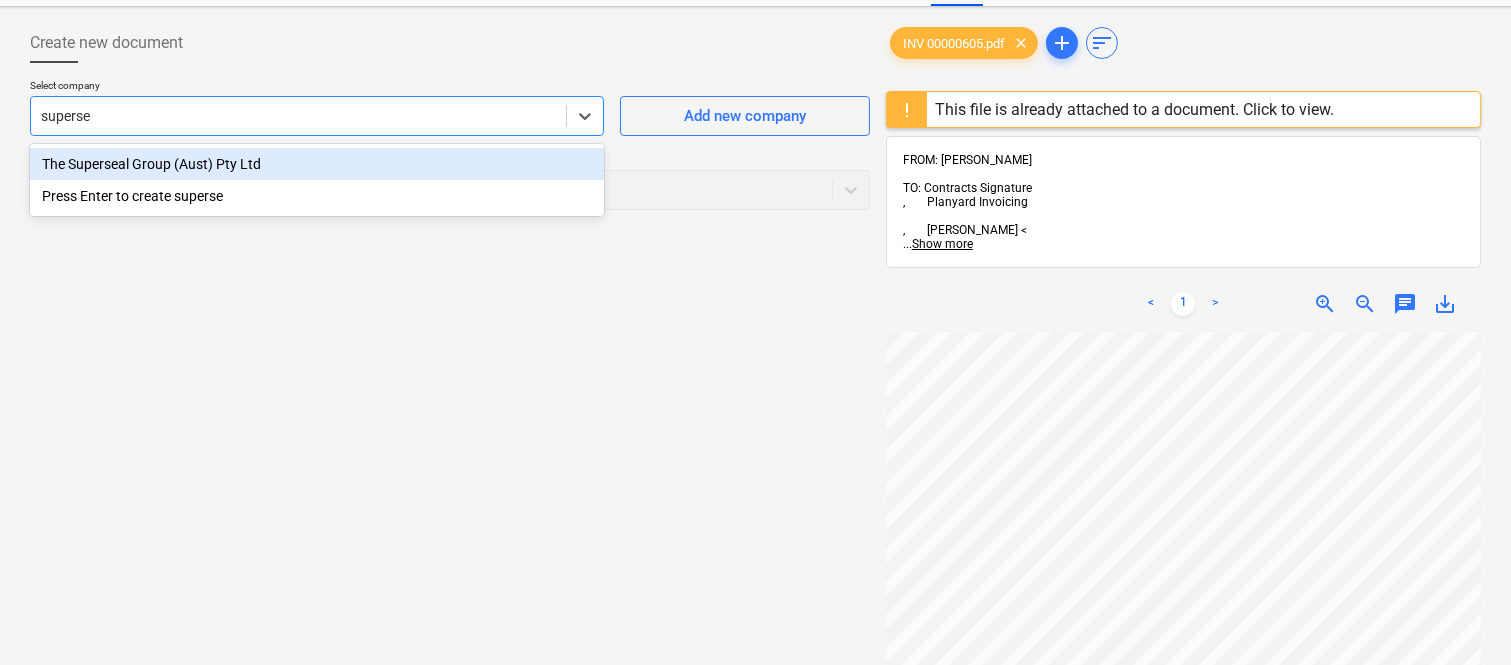 type on "supersea" 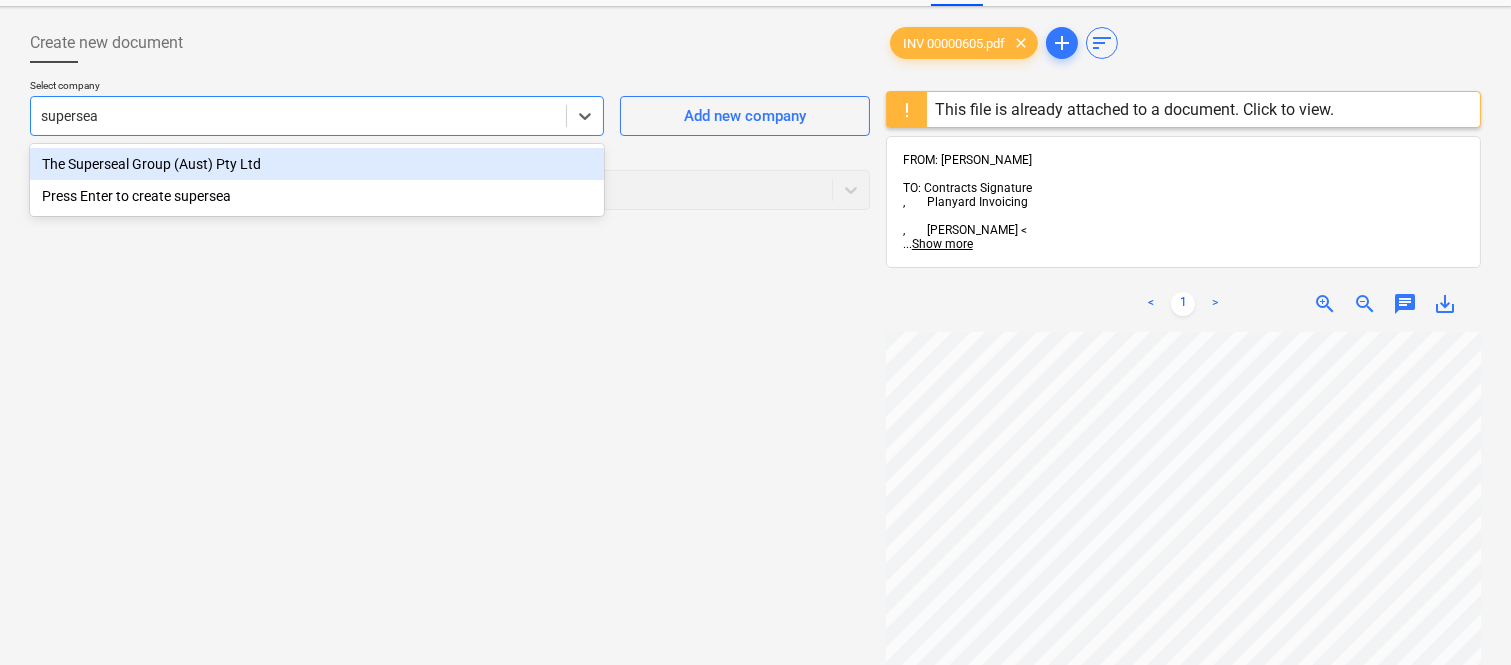 click on "The Superseal Group (Aust) Pty Ltd" at bounding box center (317, 164) 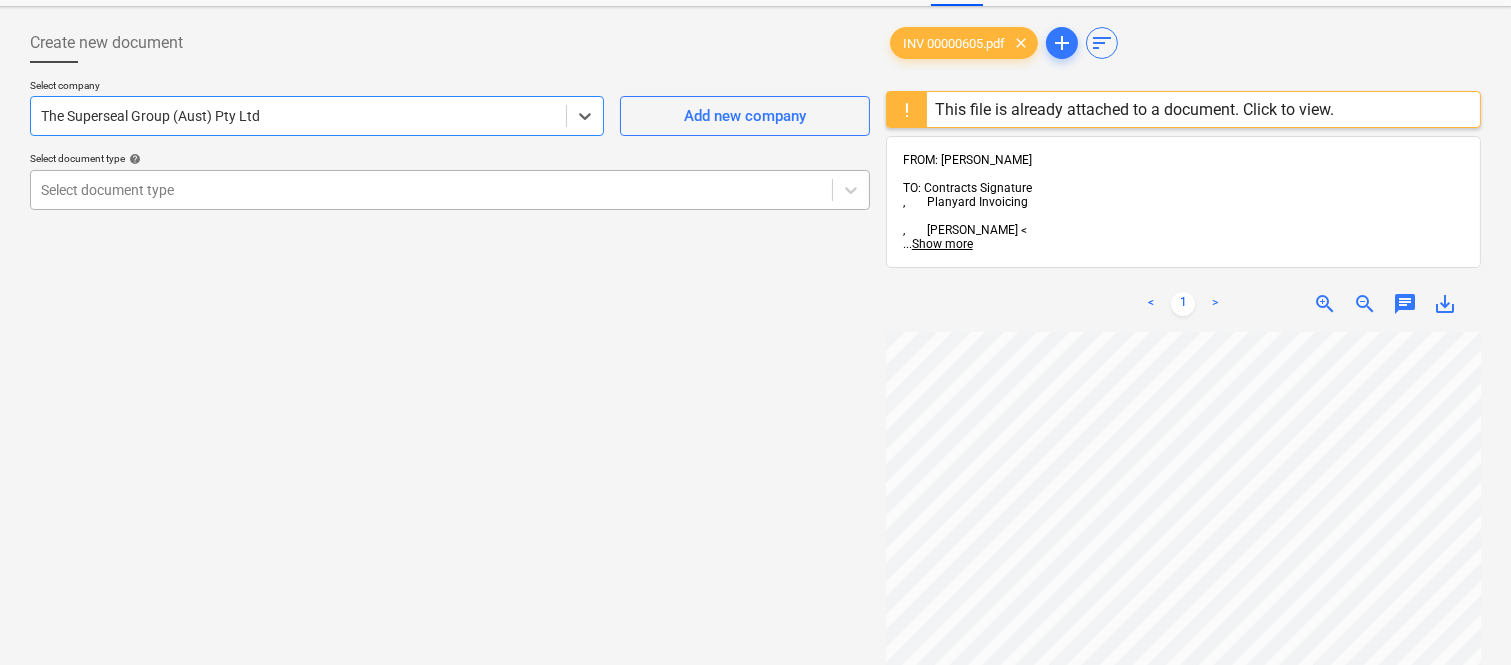 click at bounding box center (431, 190) 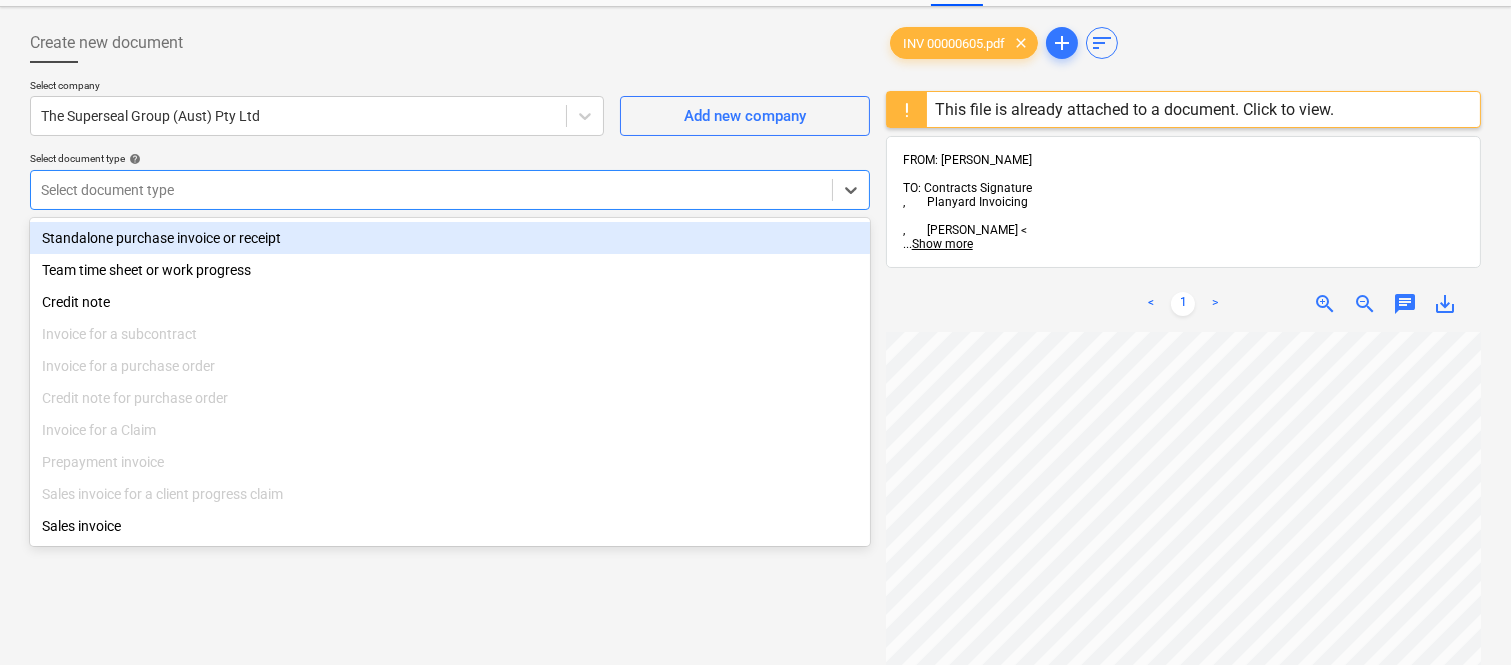 click on "Standalone purchase invoice or receipt" at bounding box center (450, 238) 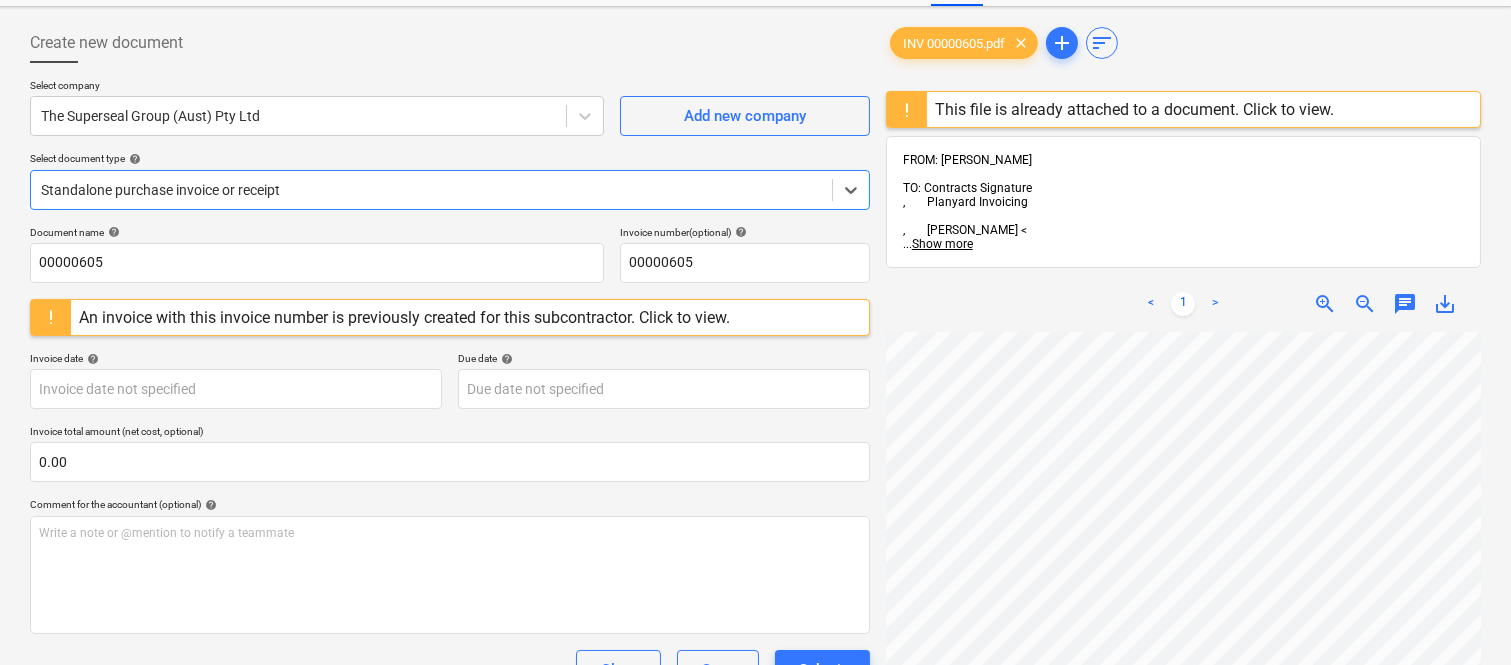 click at bounding box center [51, 317] 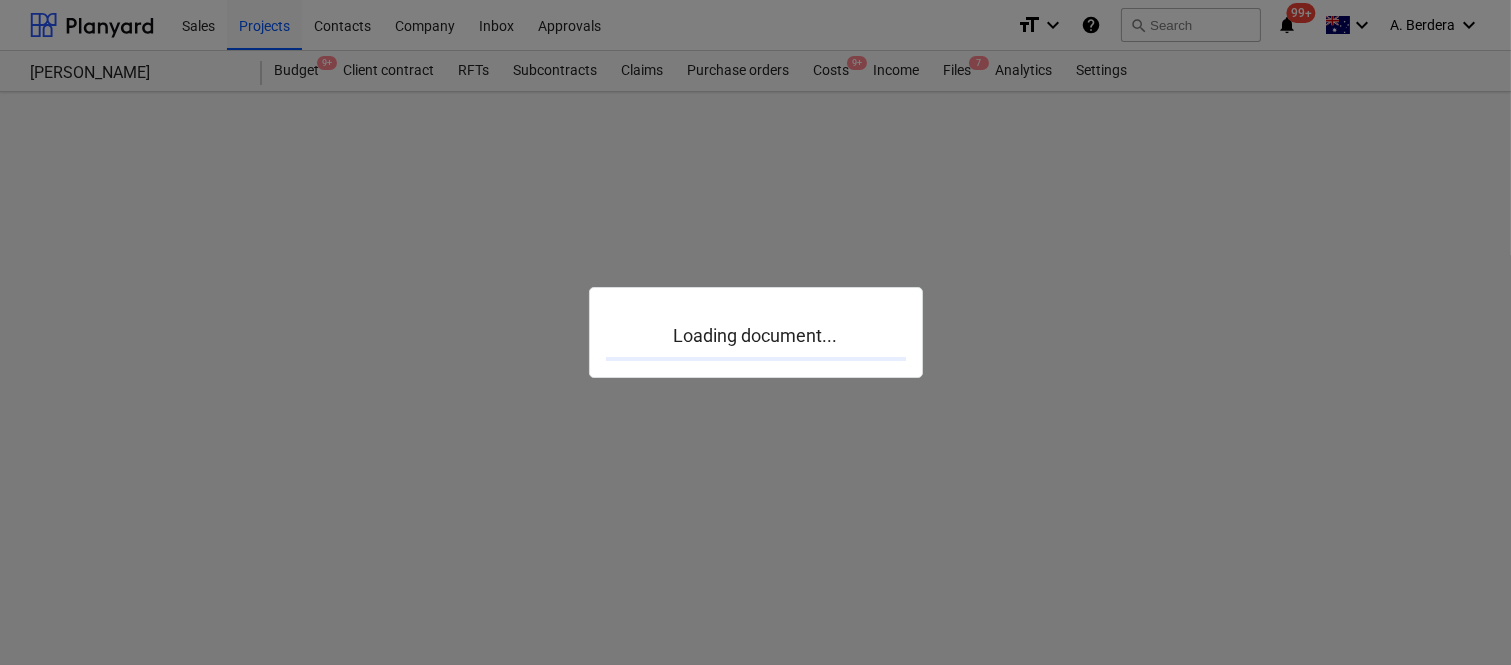 scroll, scrollTop: 0, scrollLeft: 0, axis: both 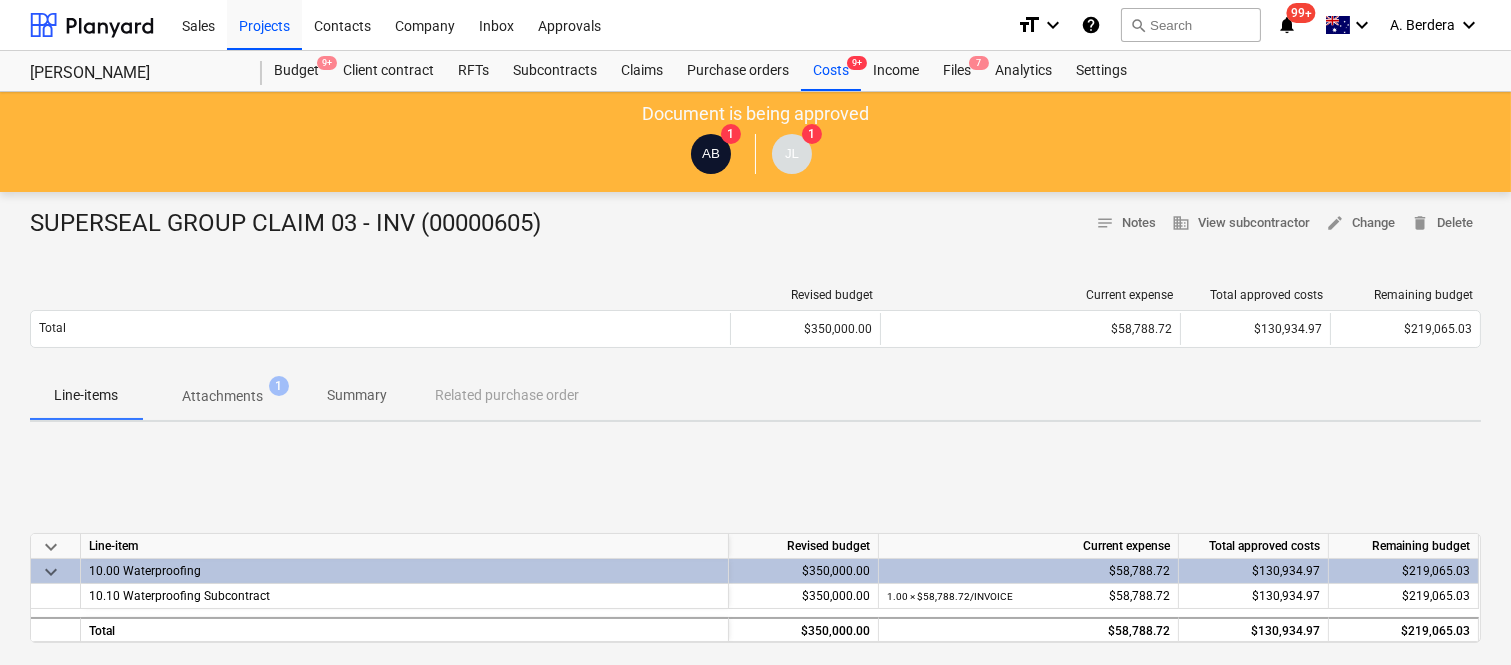 click on "Summary" at bounding box center (357, 395) 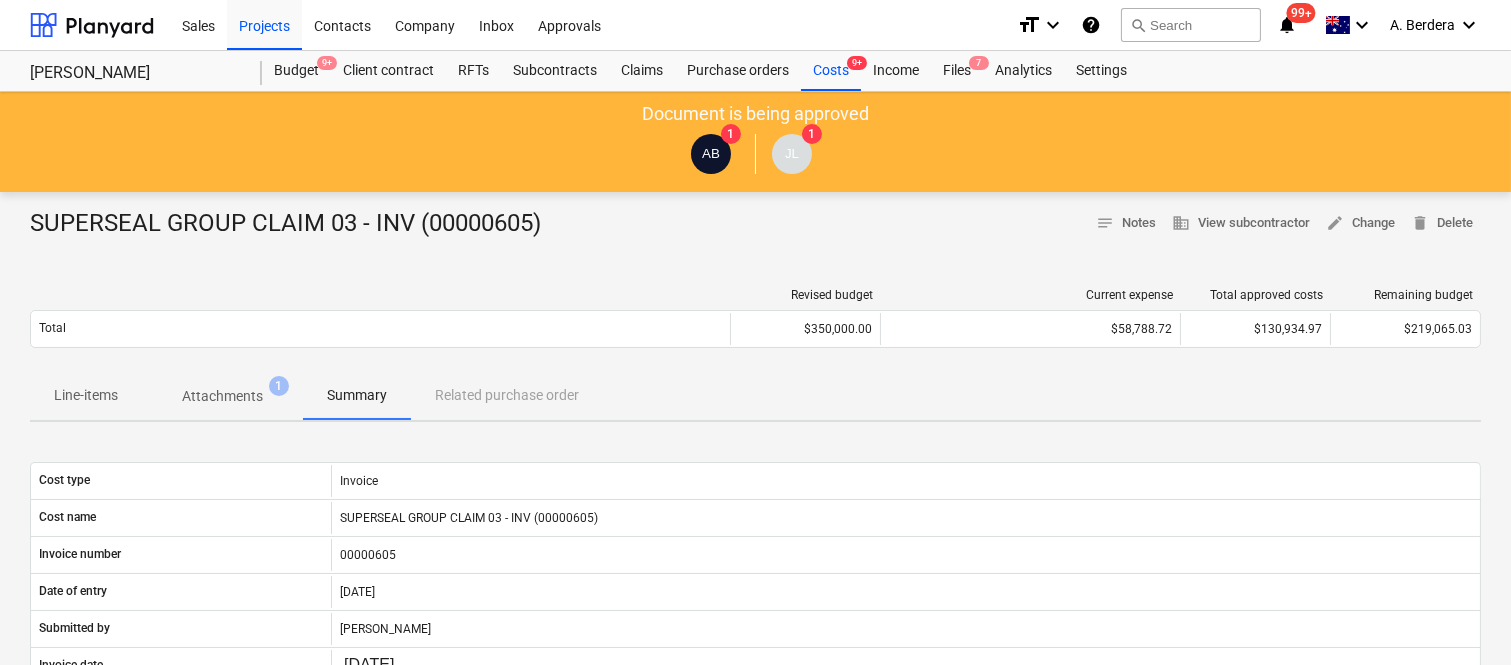 scroll, scrollTop: 550, scrollLeft: 0, axis: vertical 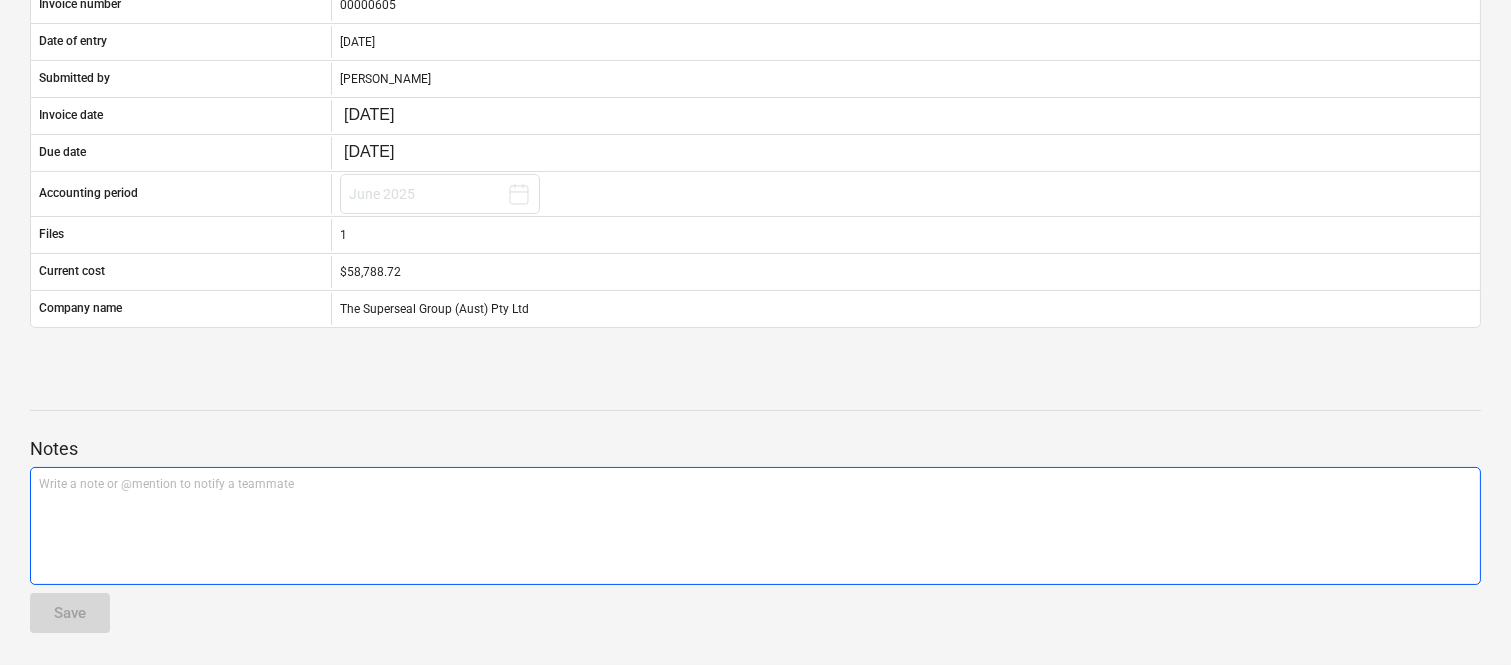 click on "Write a note or @mention to notify a teammate ﻿" at bounding box center [755, 526] 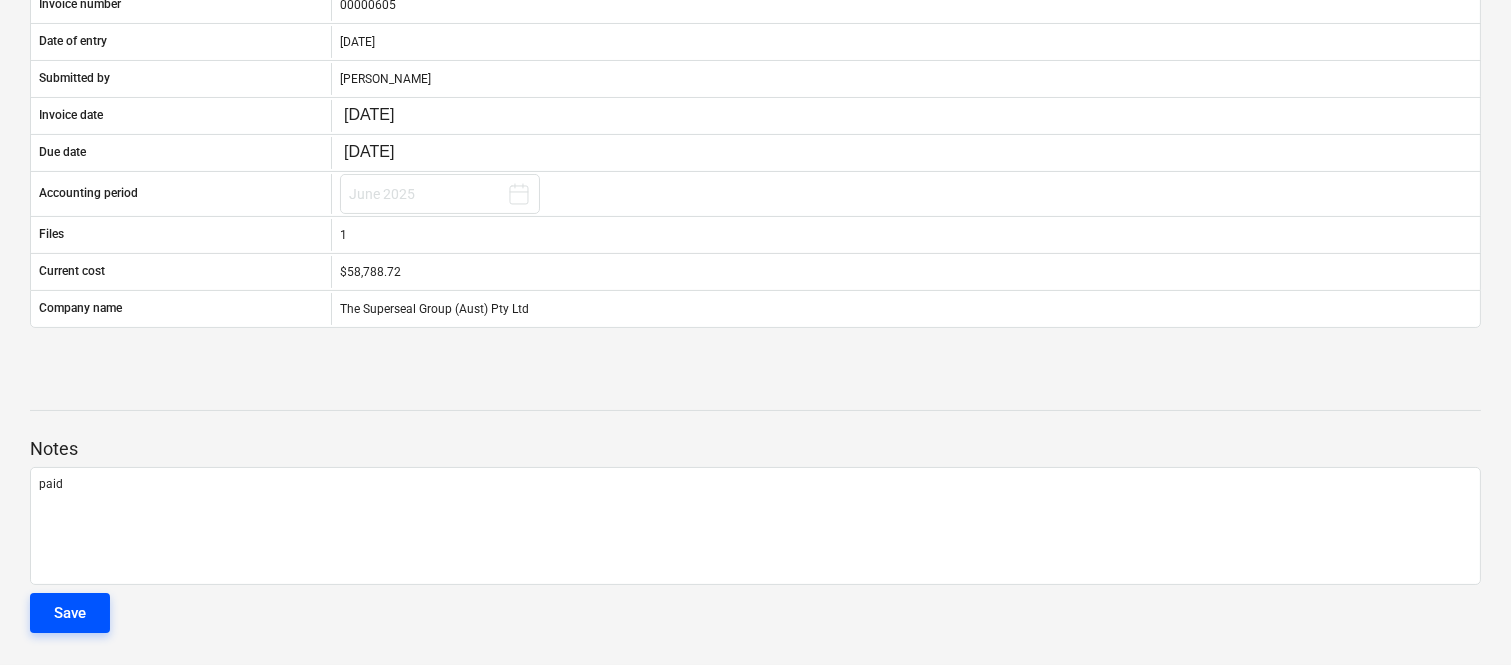 click on "Save" at bounding box center (70, 613) 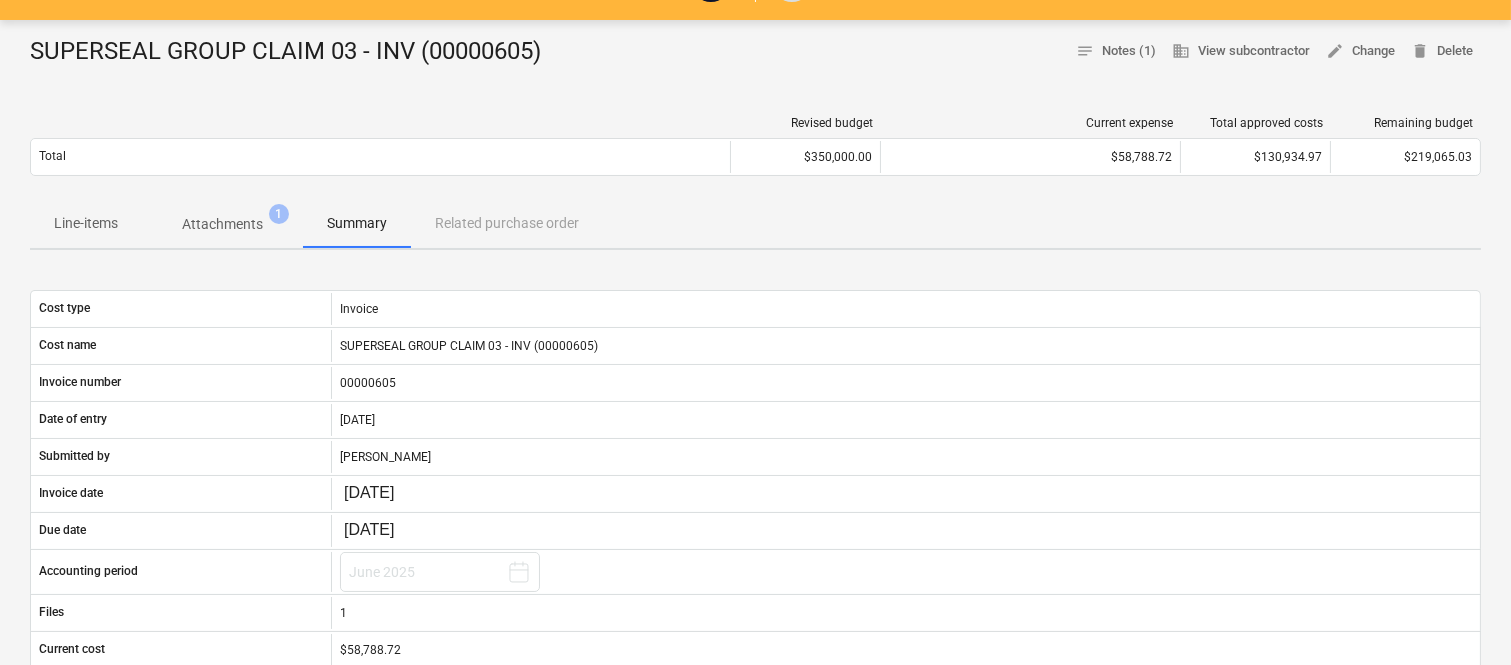 scroll, scrollTop: 0, scrollLeft: 0, axis: both 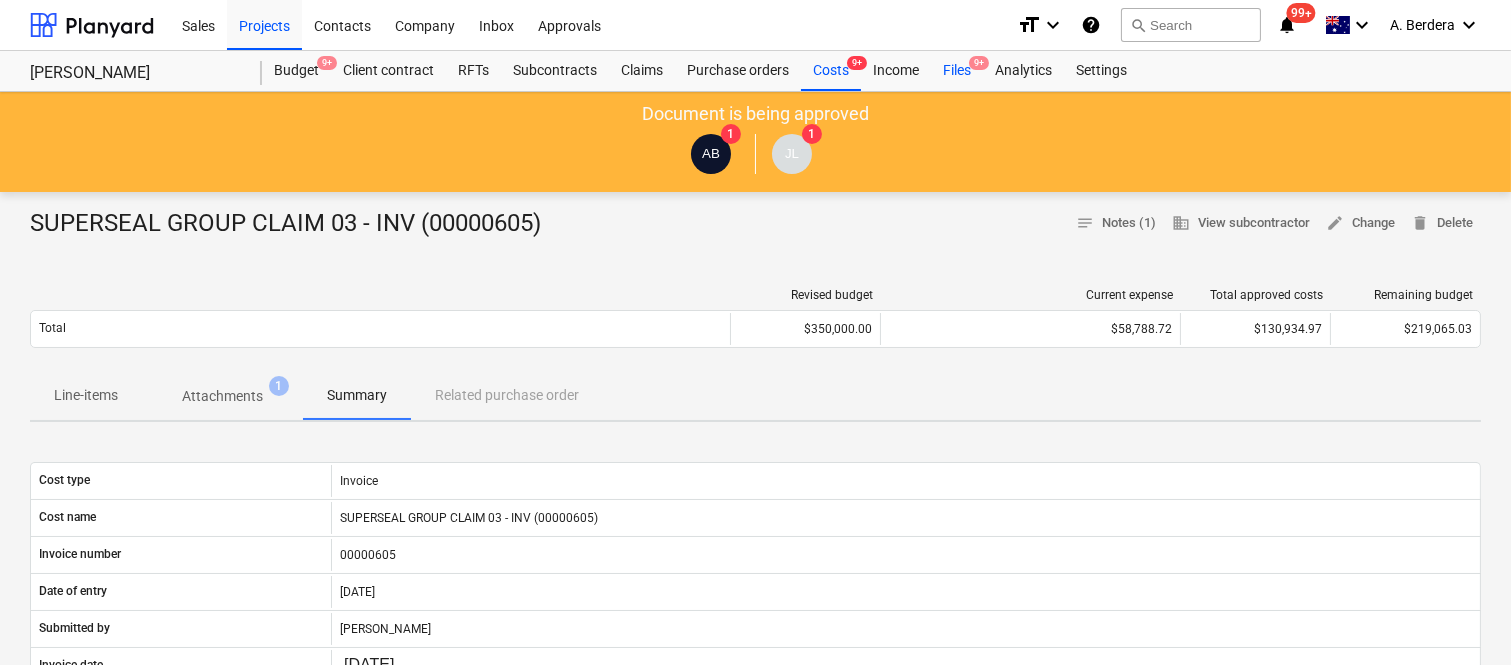 click on "Files 9+" at bounding box center (957, 71) 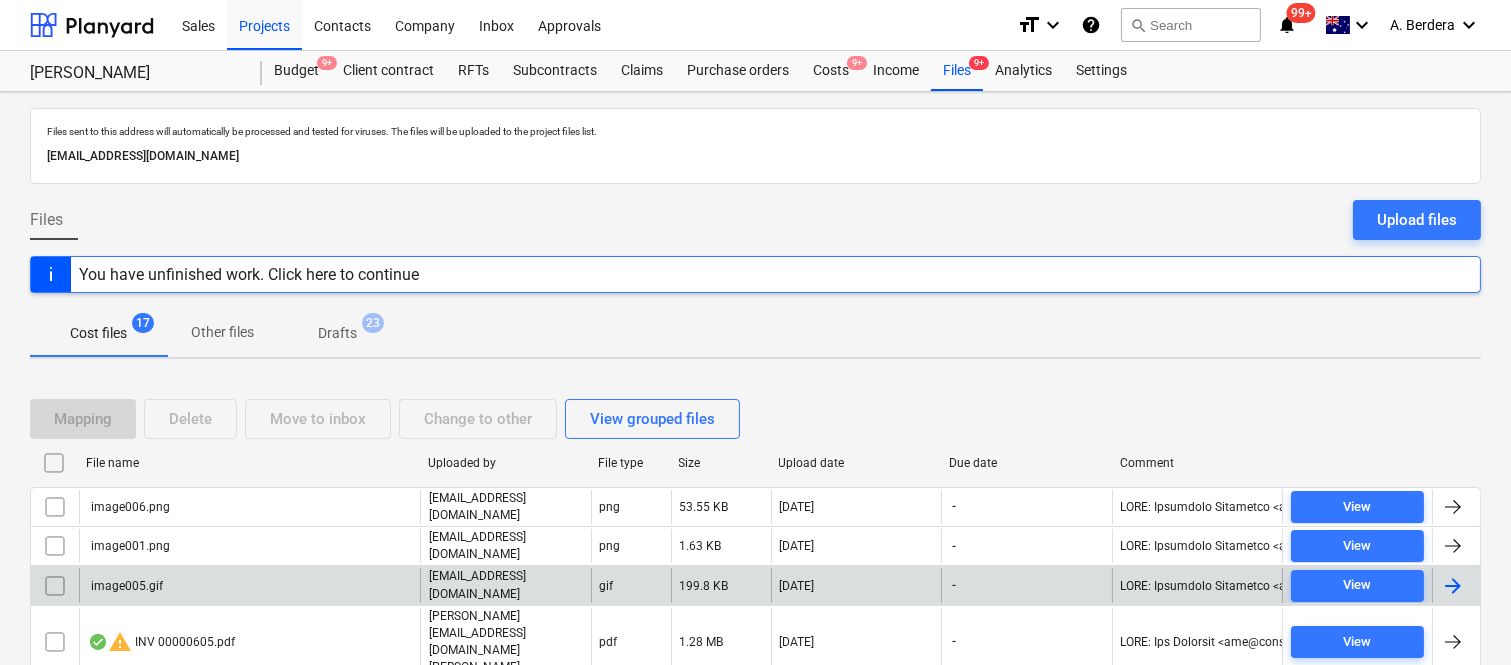 scroll, scrollTop: 525, scrollLeft: 0, axis: vertical 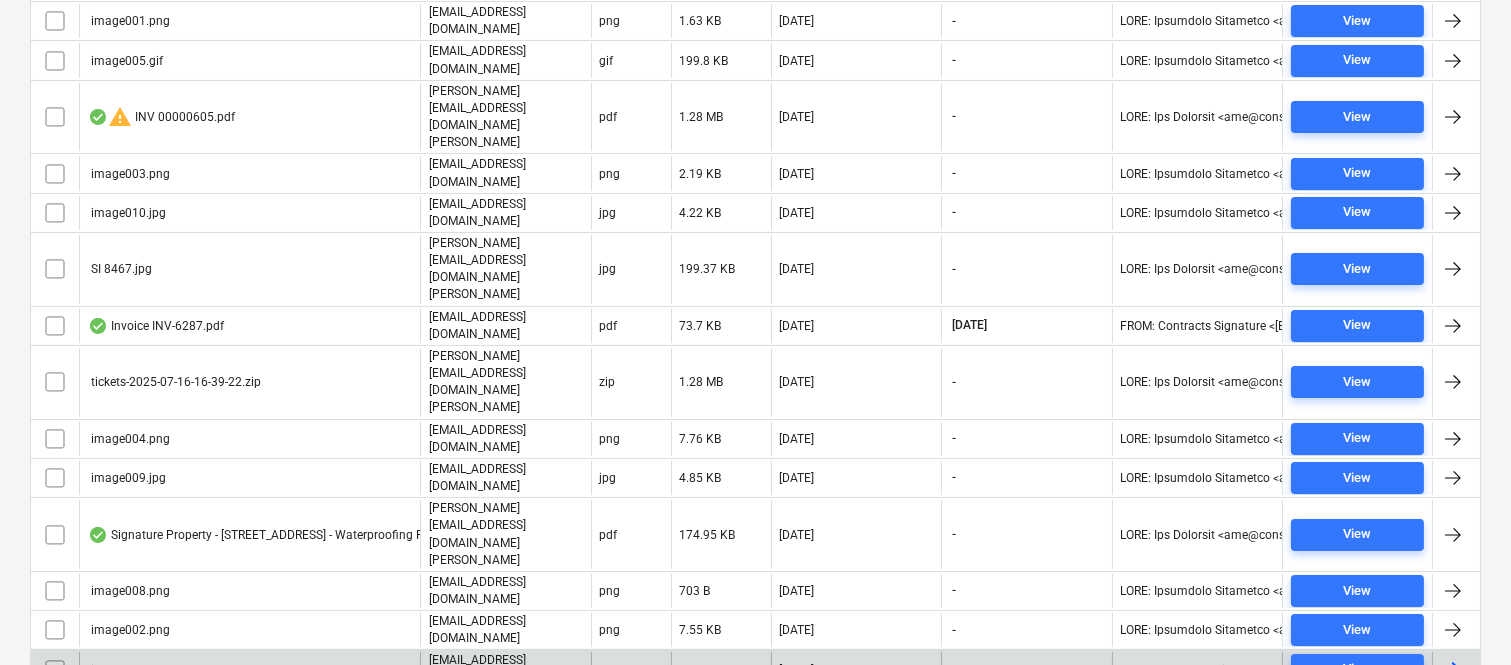 click at bounding box center (55, 670) 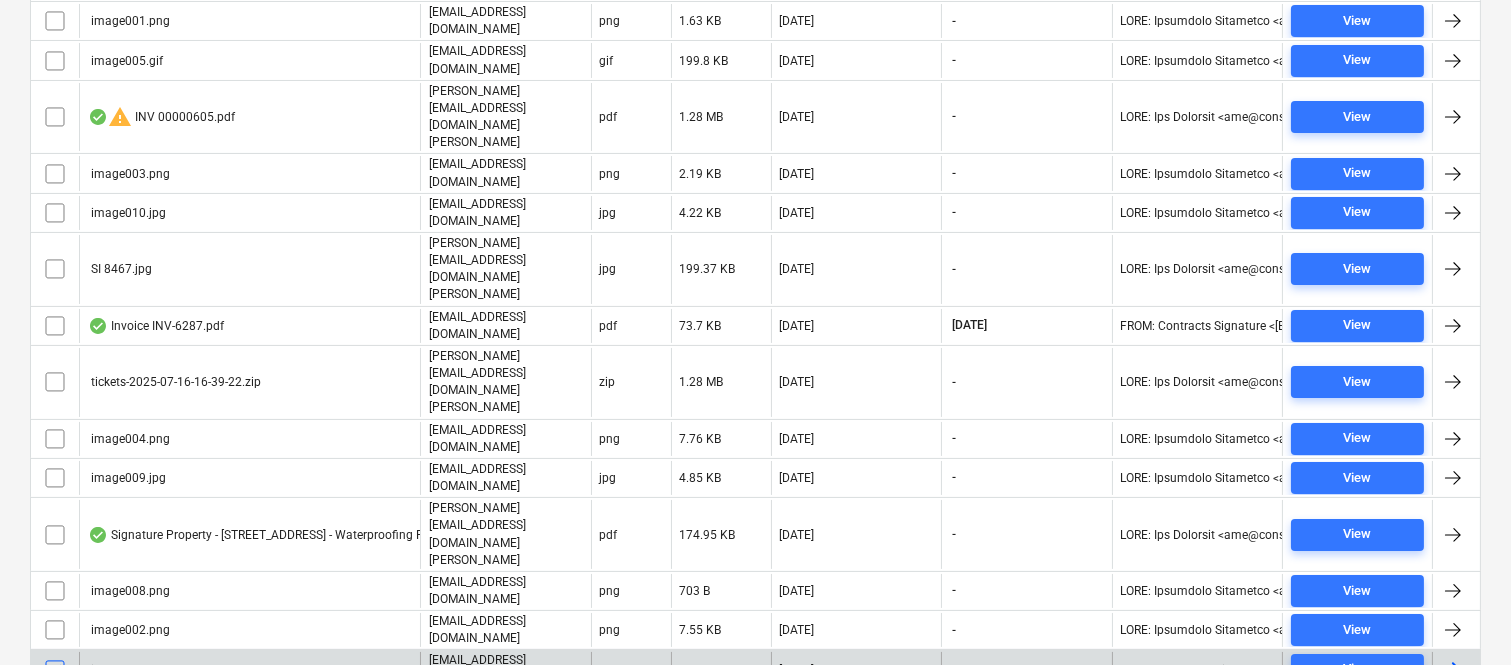 click at bounding box center (55, 630) 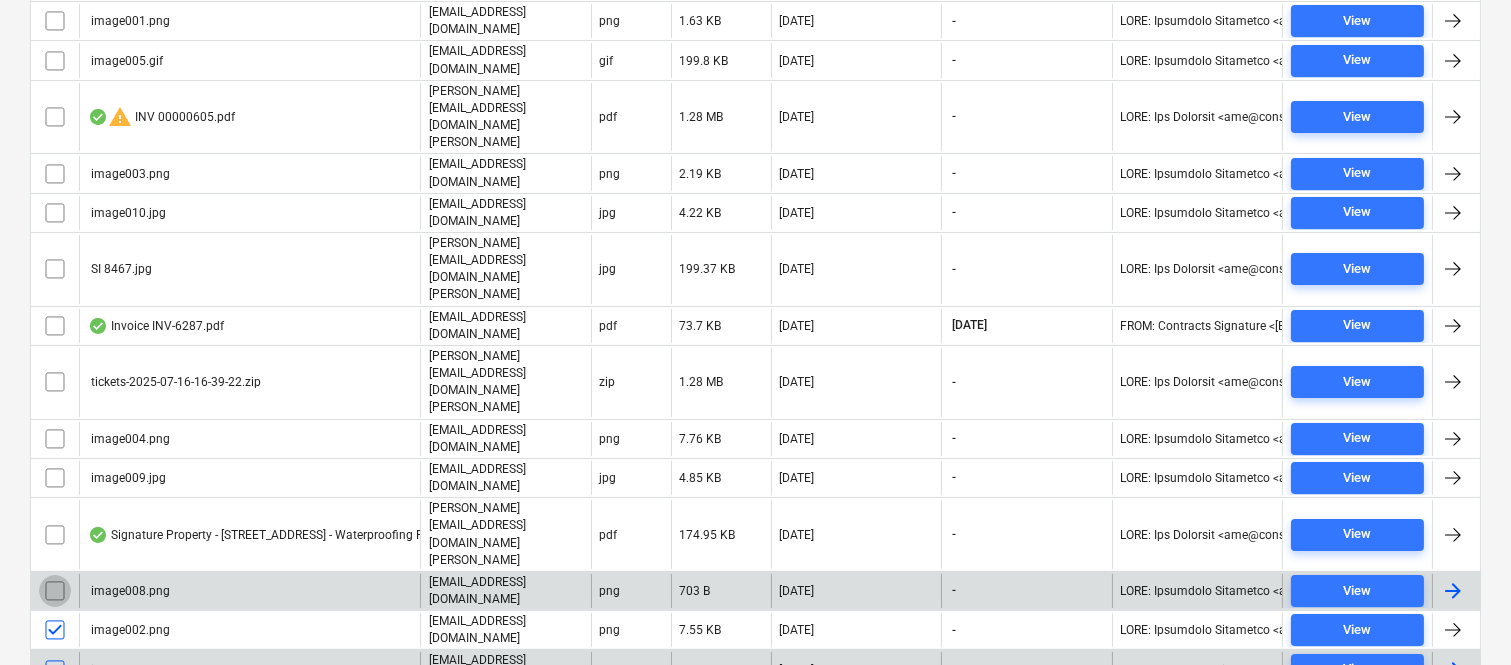 click at bounding box center (55, 591) 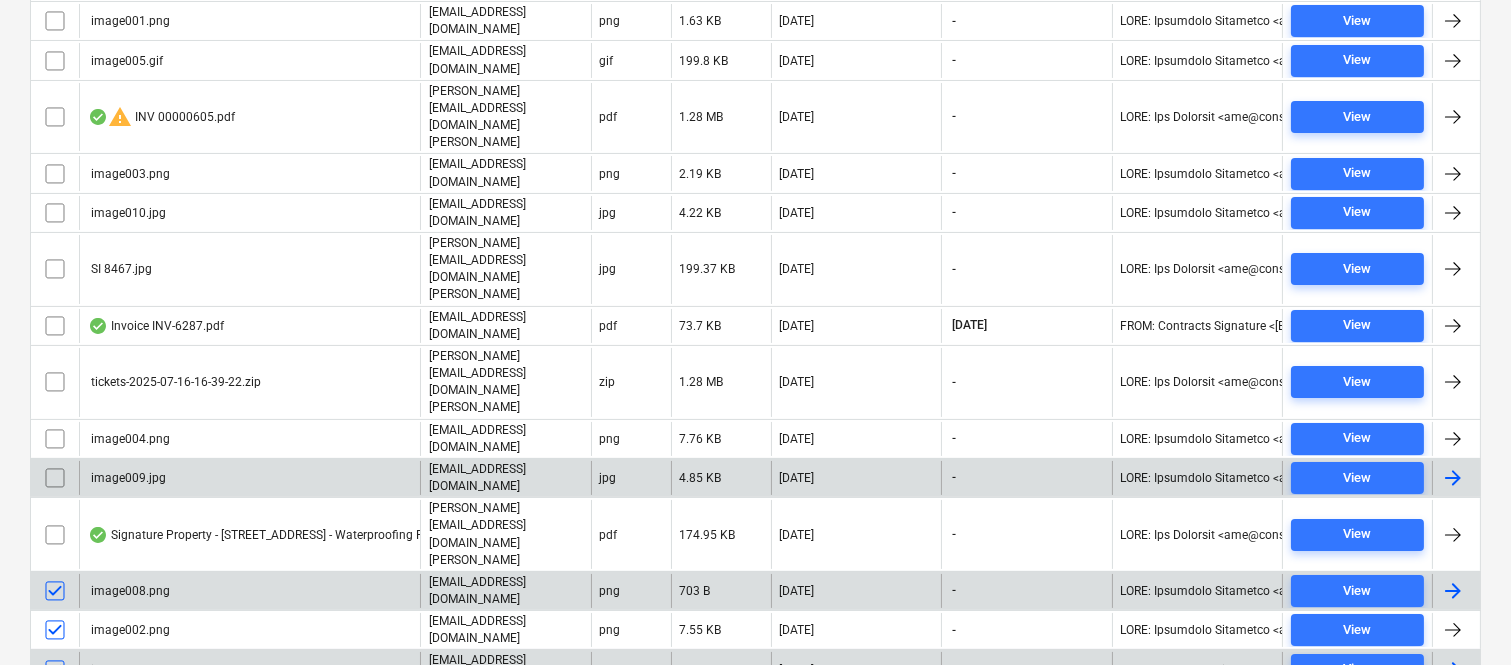 click at bounding box center (55, 478) 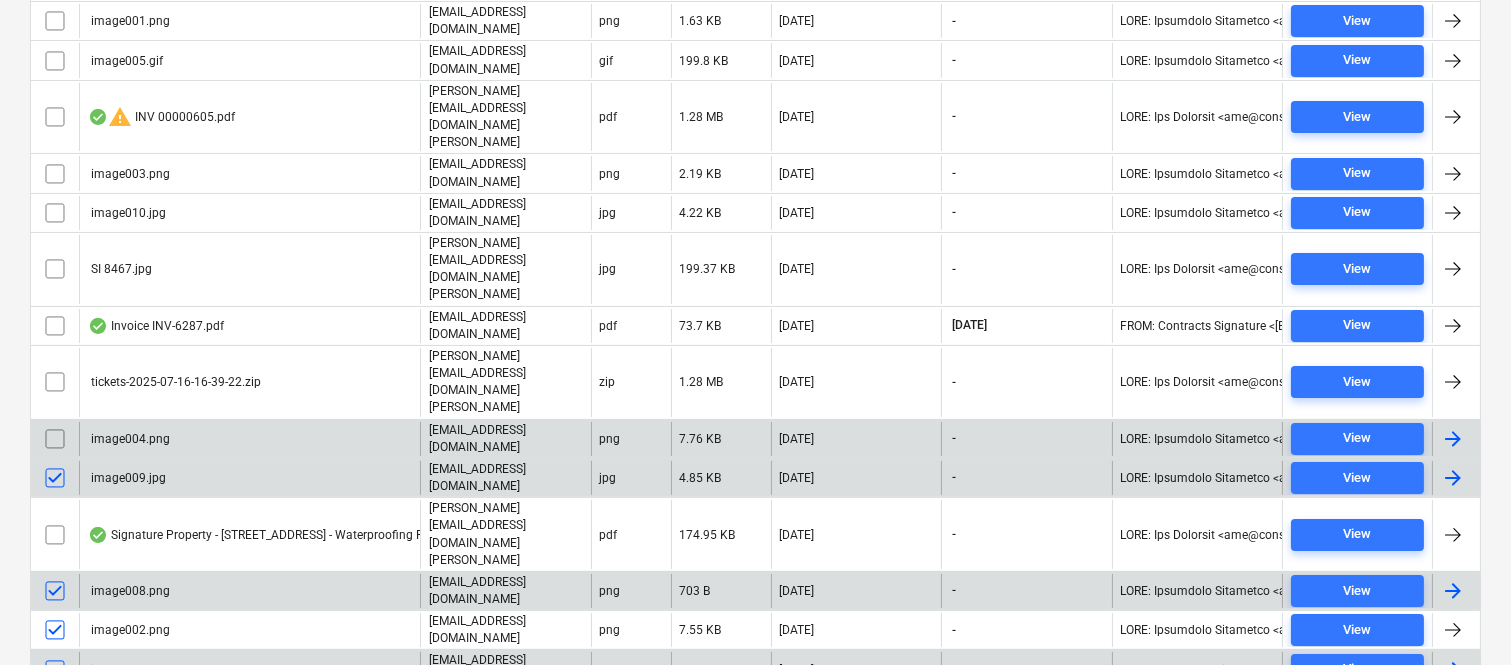 click at bounding box center [55, 439] 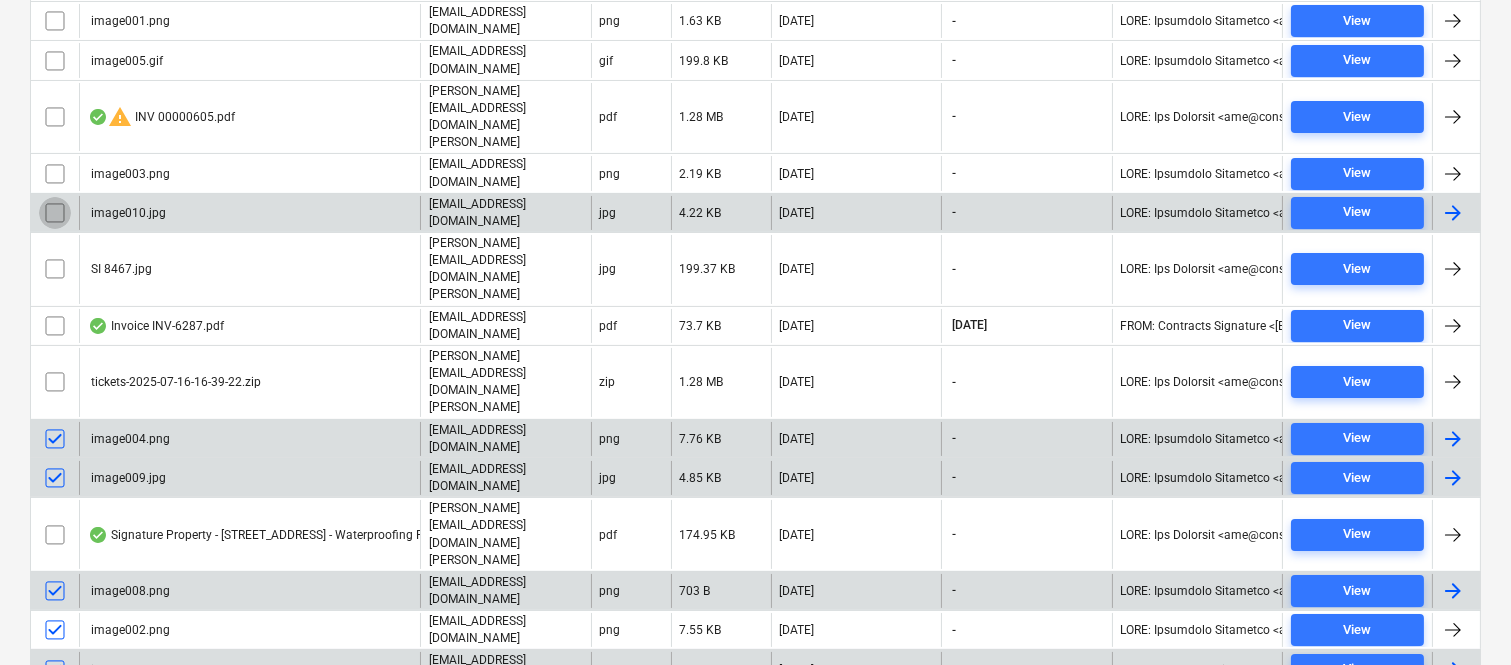 click at bounding box center [55, 213] 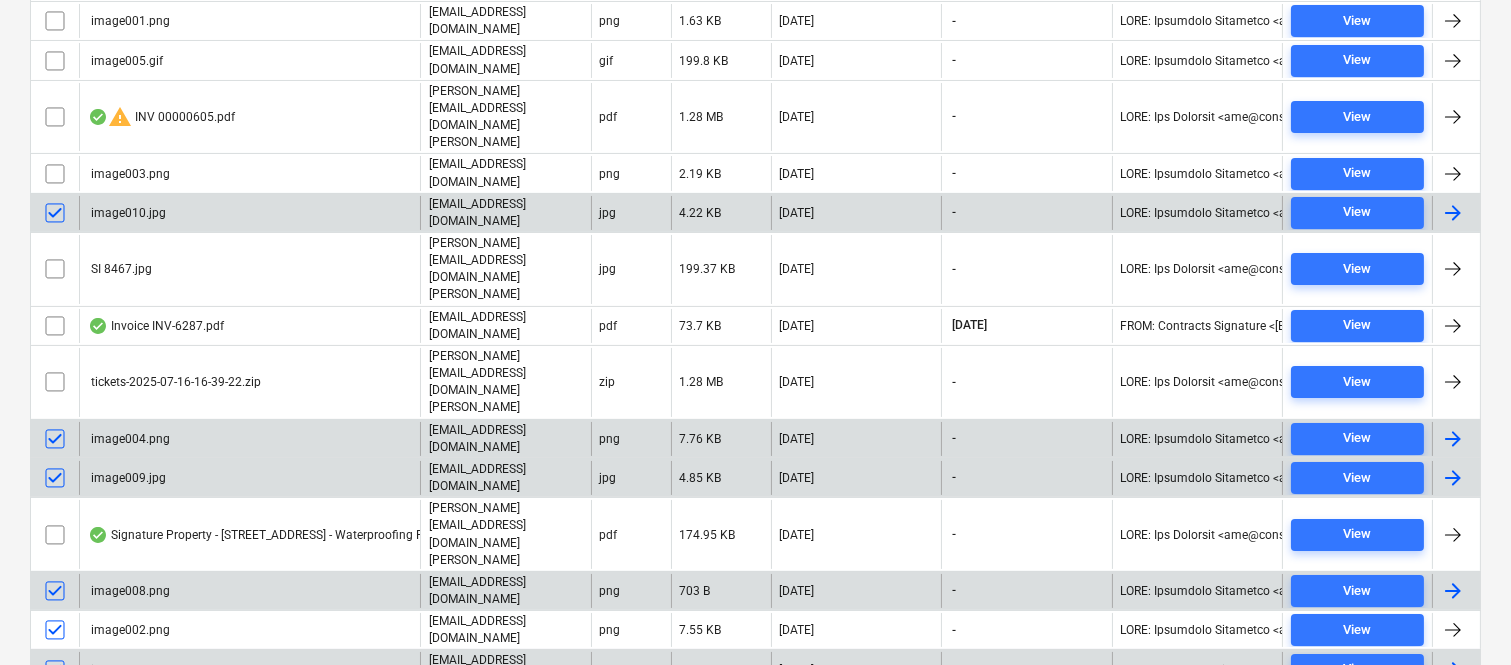 click at bounding box center [55, 174] 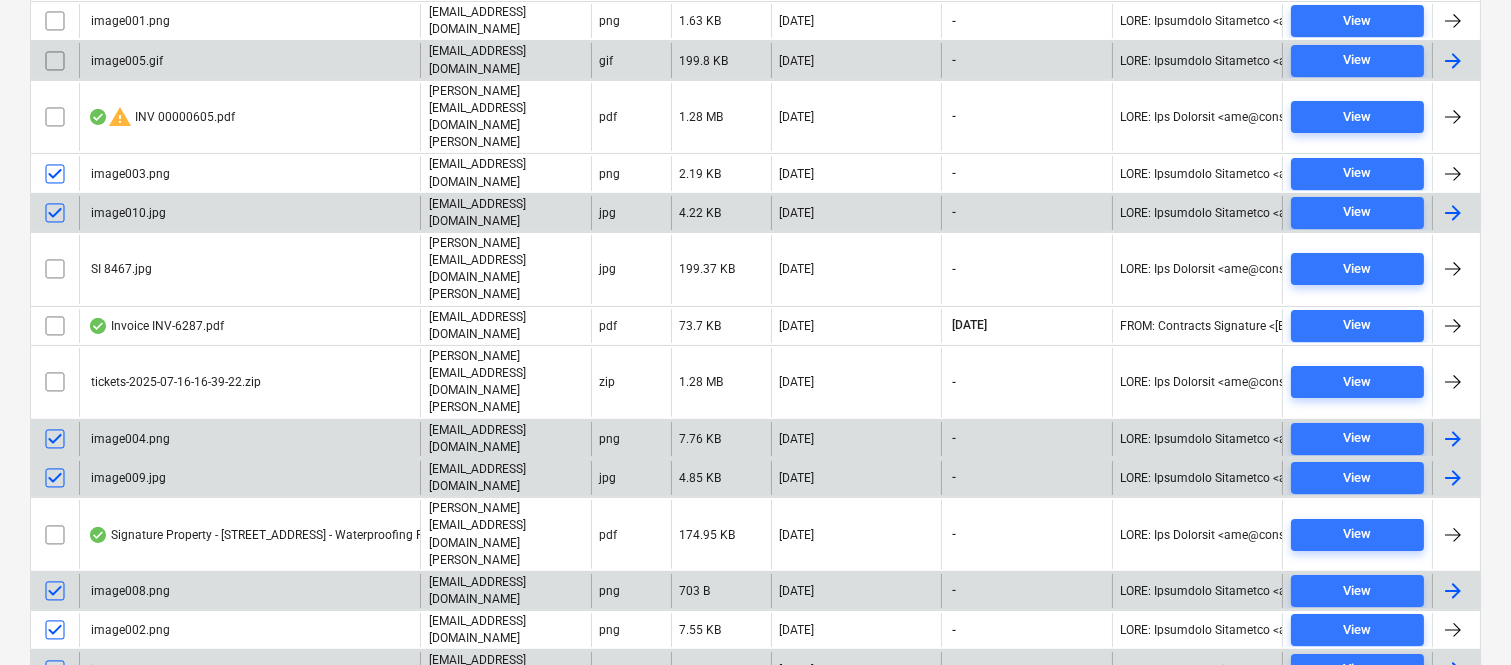 click at bounding box center [55, 61] 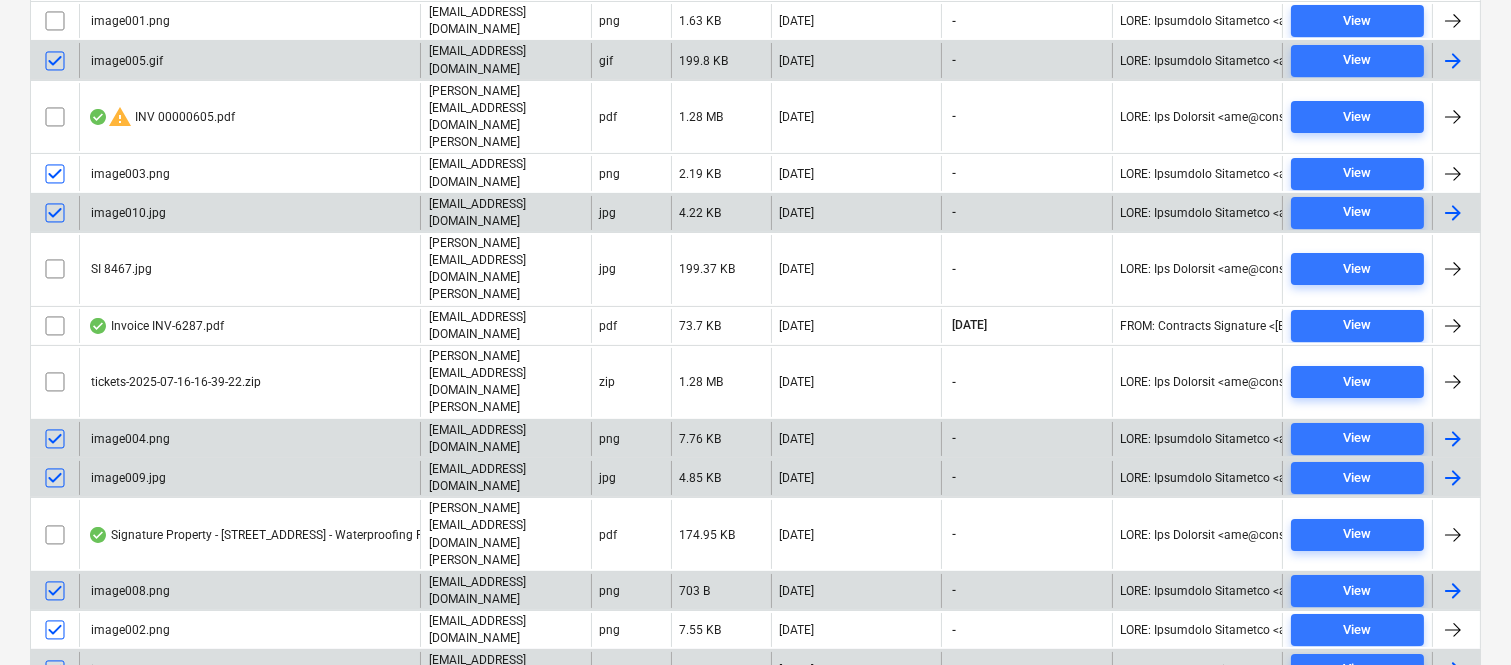 click at bounding box center (55, 21) 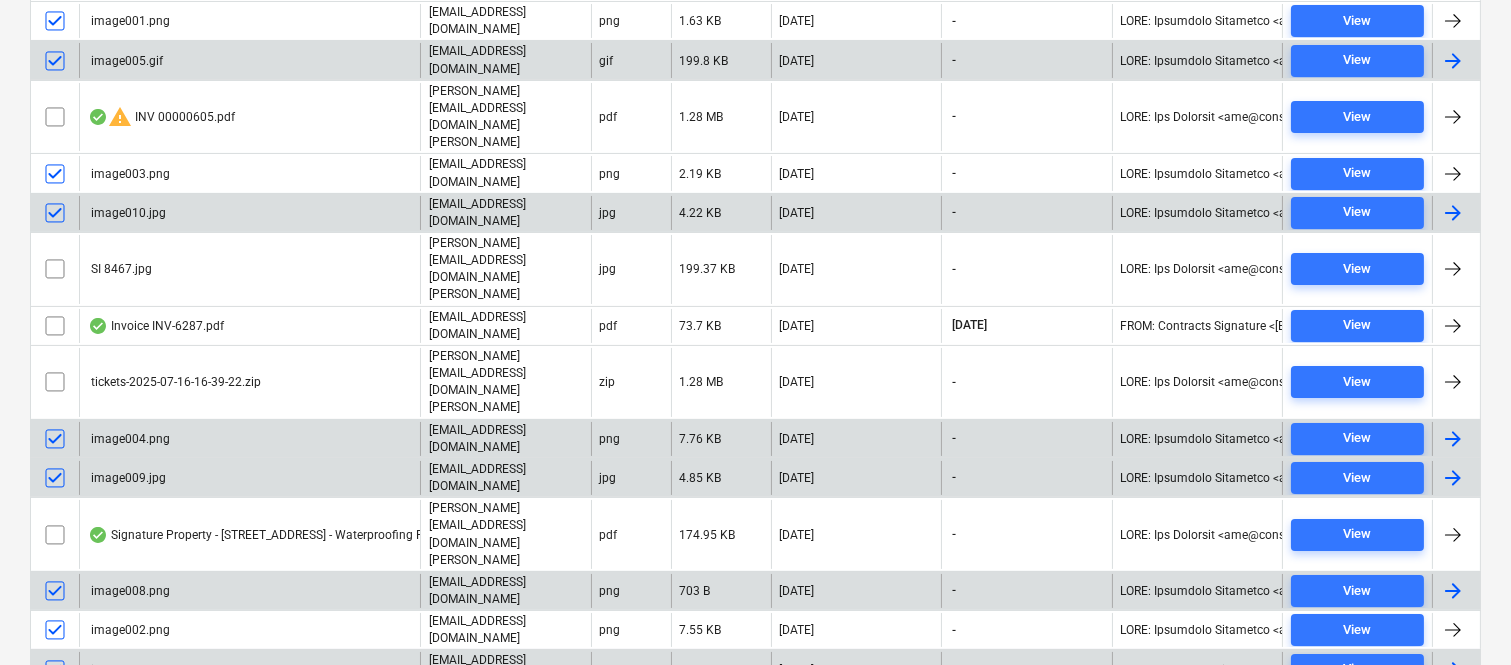 scroll, scrollTop: 0, scrollLeft: 0, axis: both 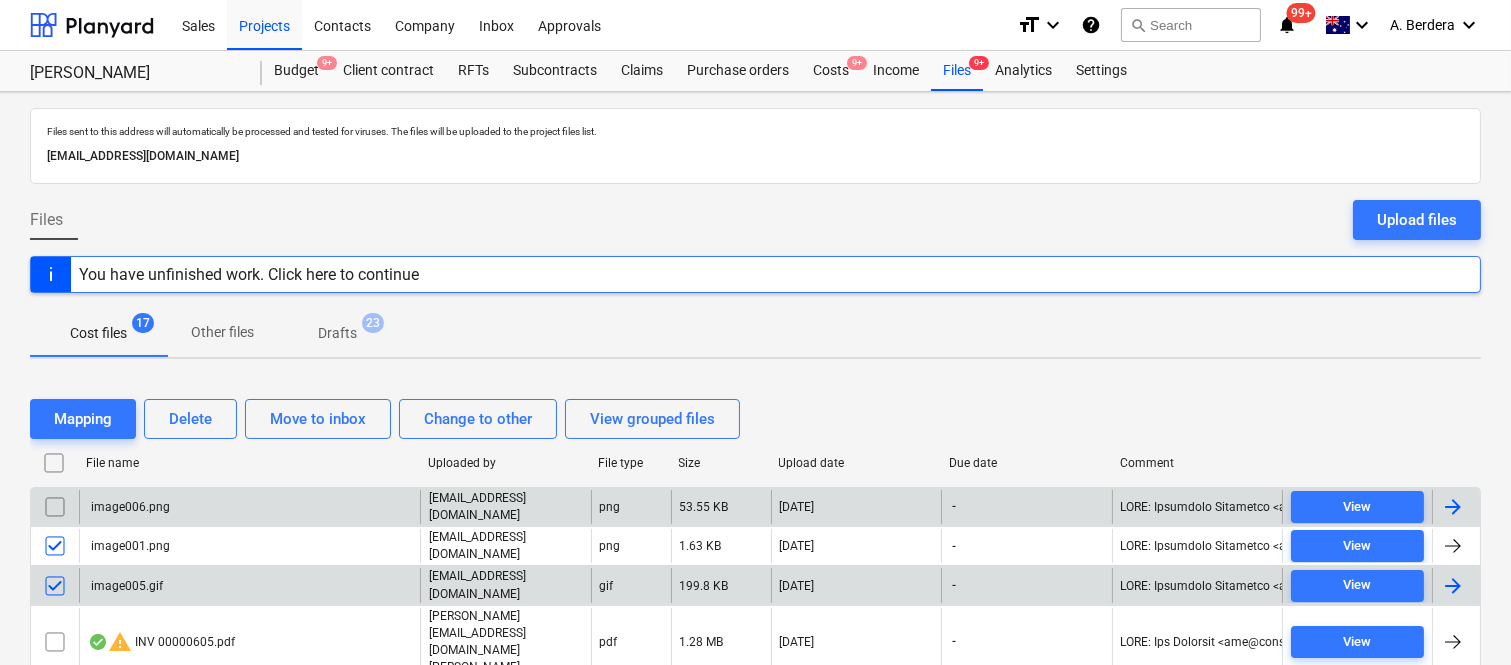 click at bounding box center (55, 507) 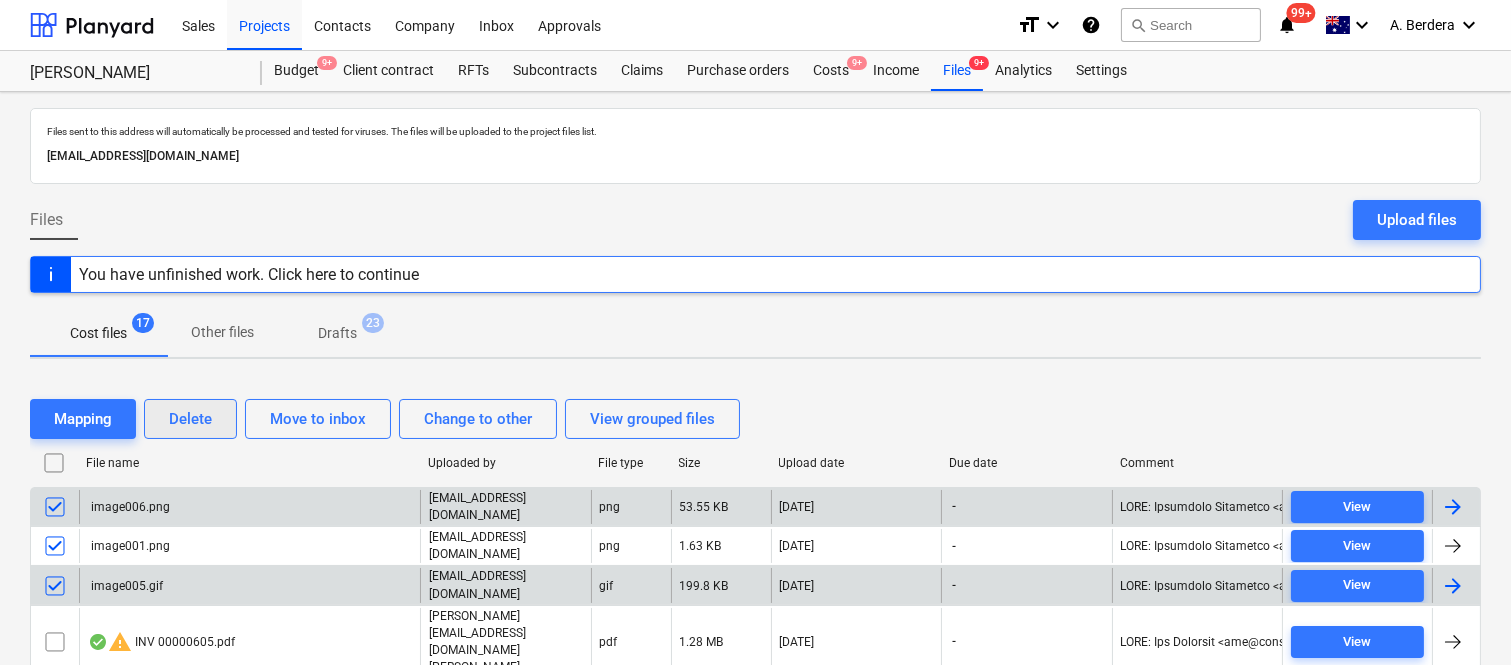 click on "Delete" at bounding box center (190, 419) 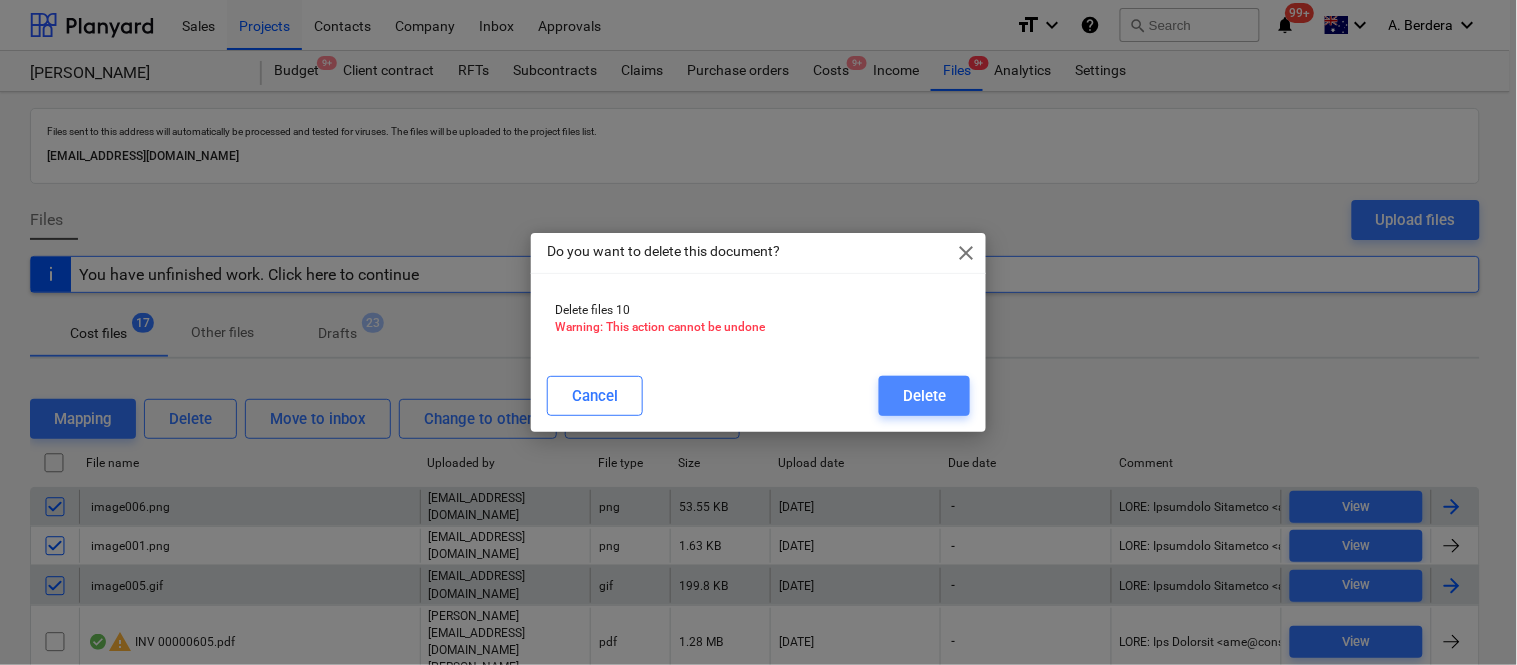 click on "Delete" at bounding box center [924, 396] 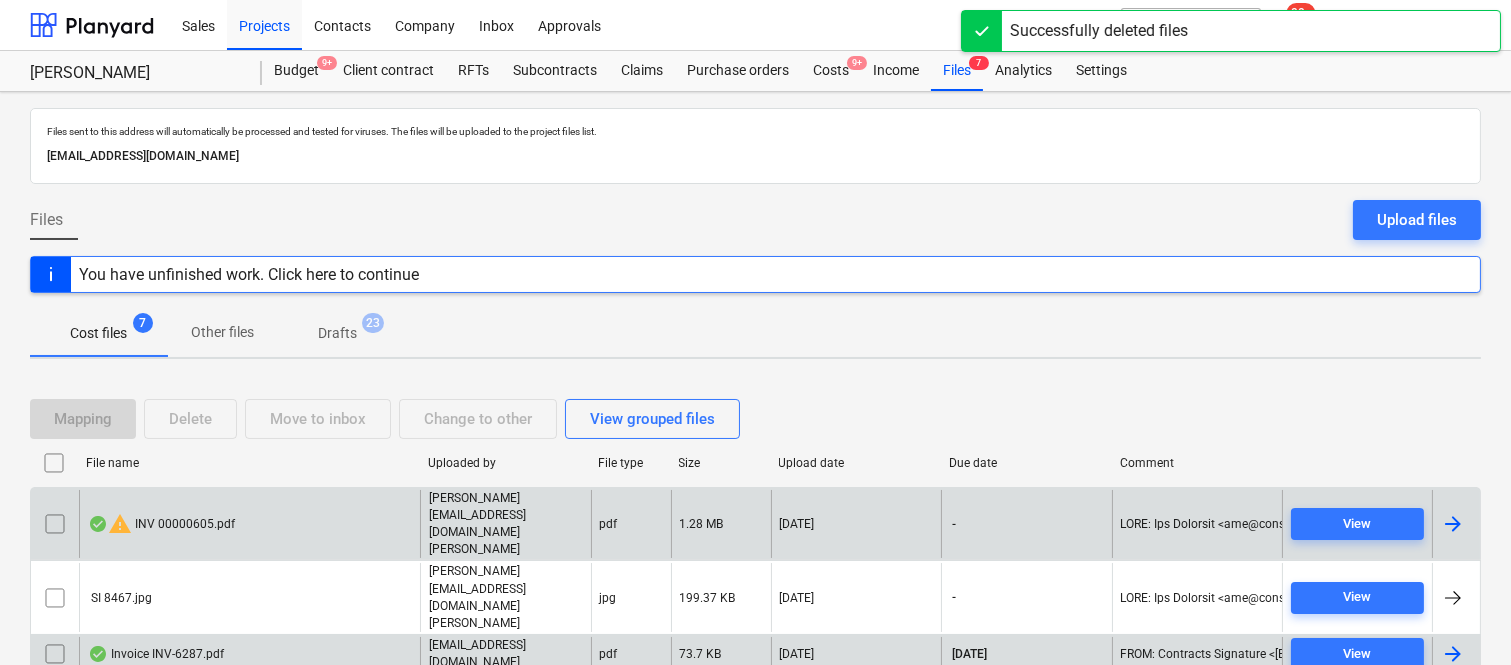scroll, scrollTop: 154, scrollLeft: 0, axis: vertical 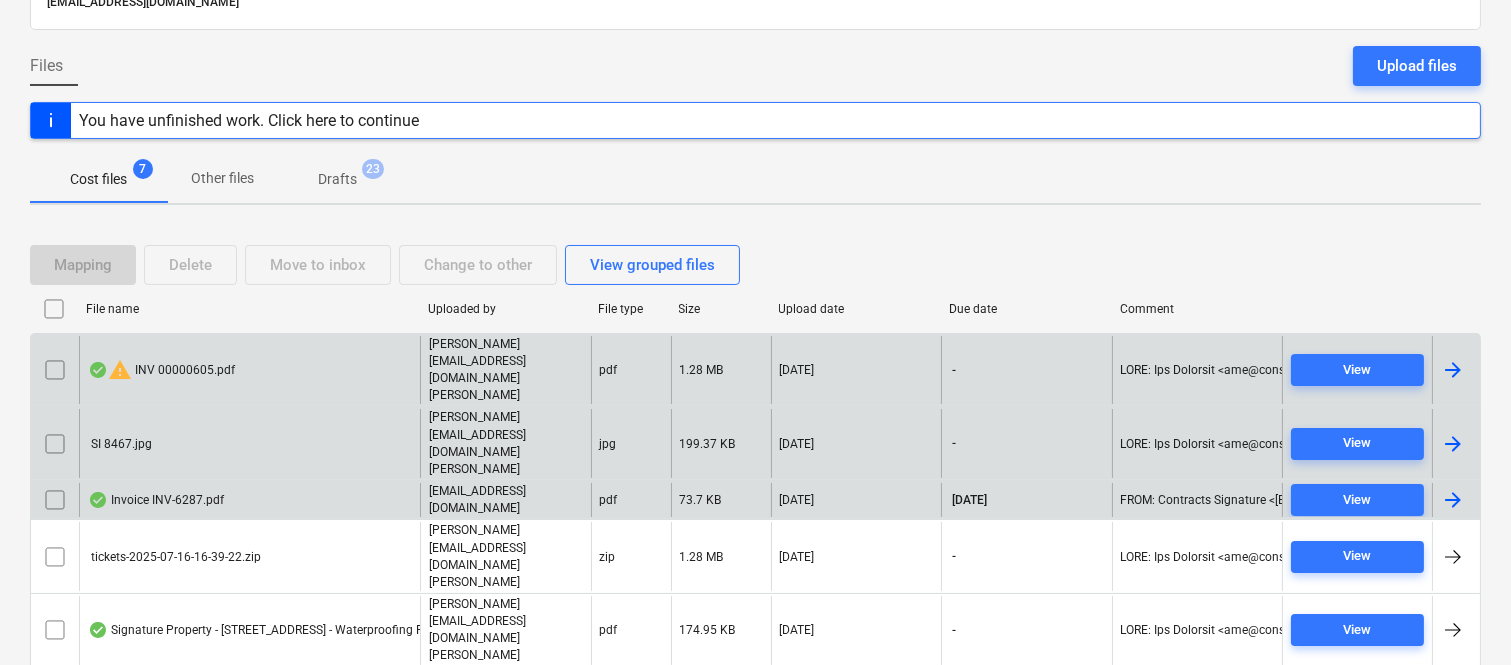 click on "SI 8467.jpg" at bounding box center [249, 443] 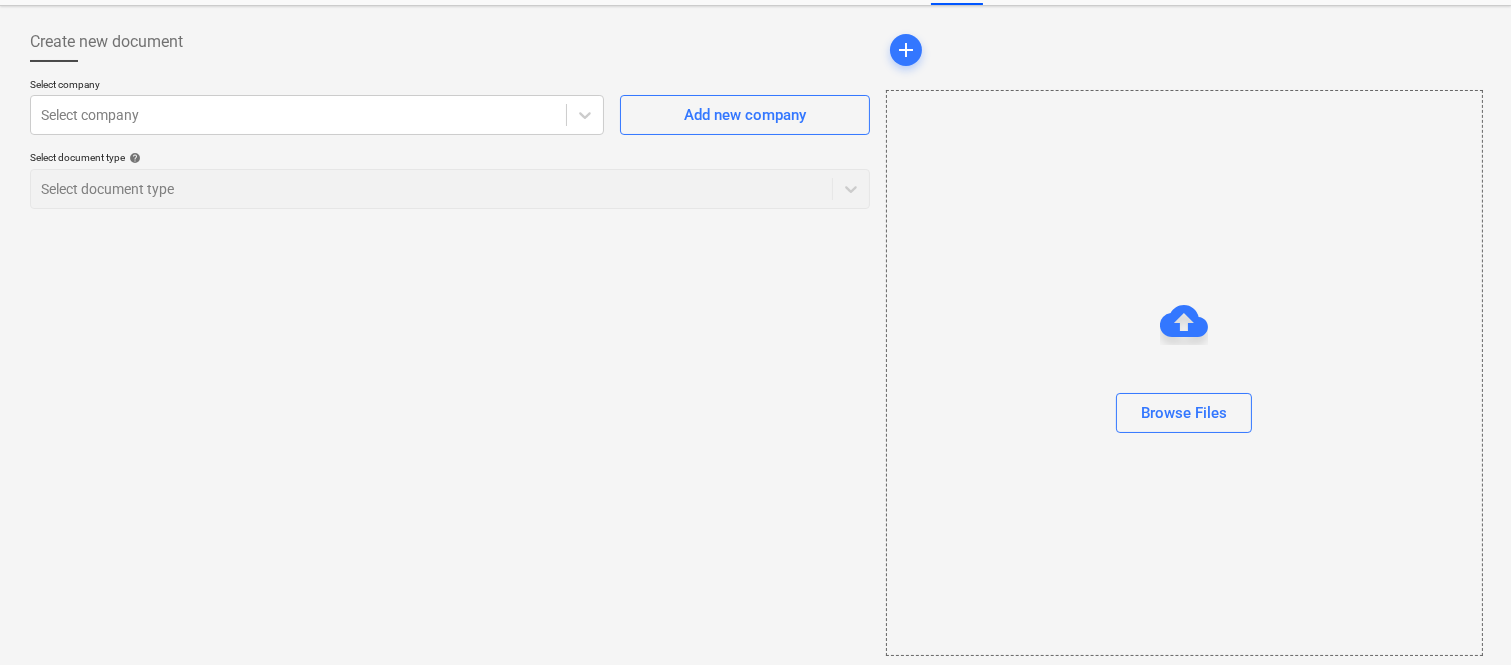 scroll, scrollTop: 85, scrollLeft: 0, axis: vertical 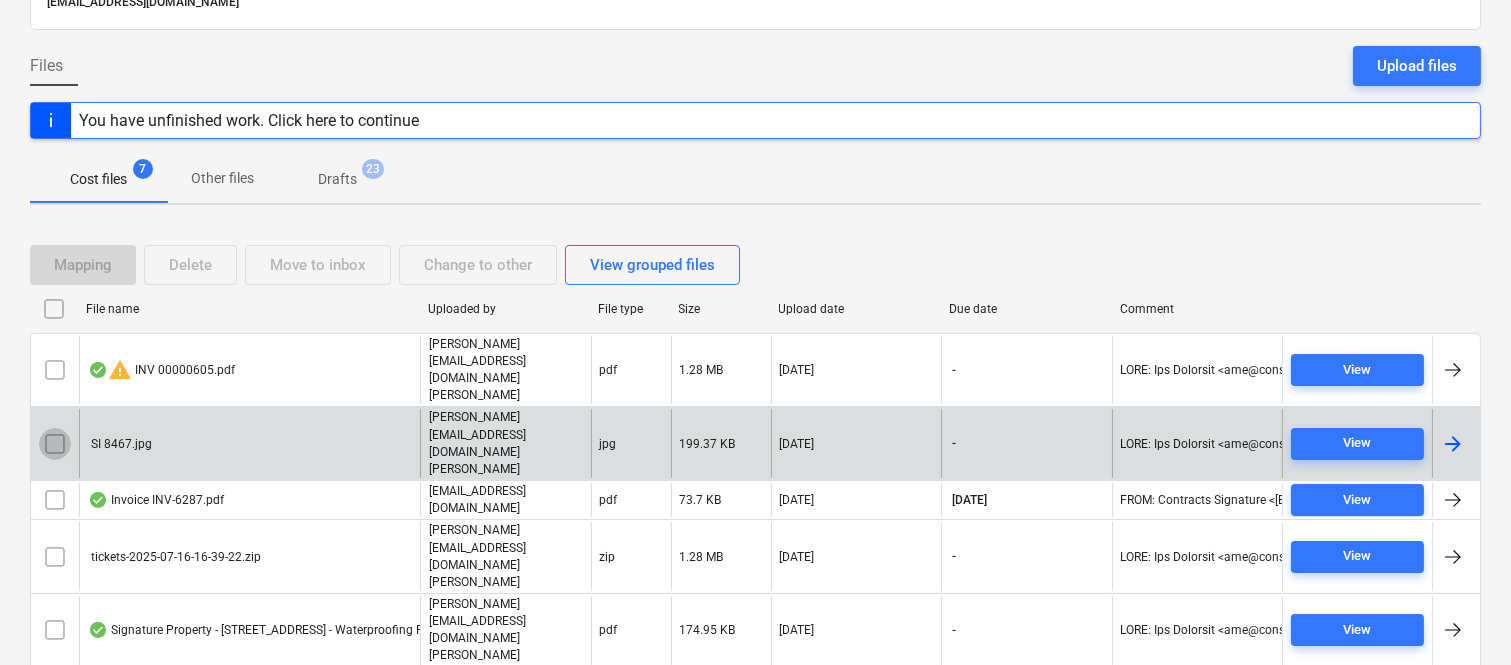 click at bounding box center (55, 444) 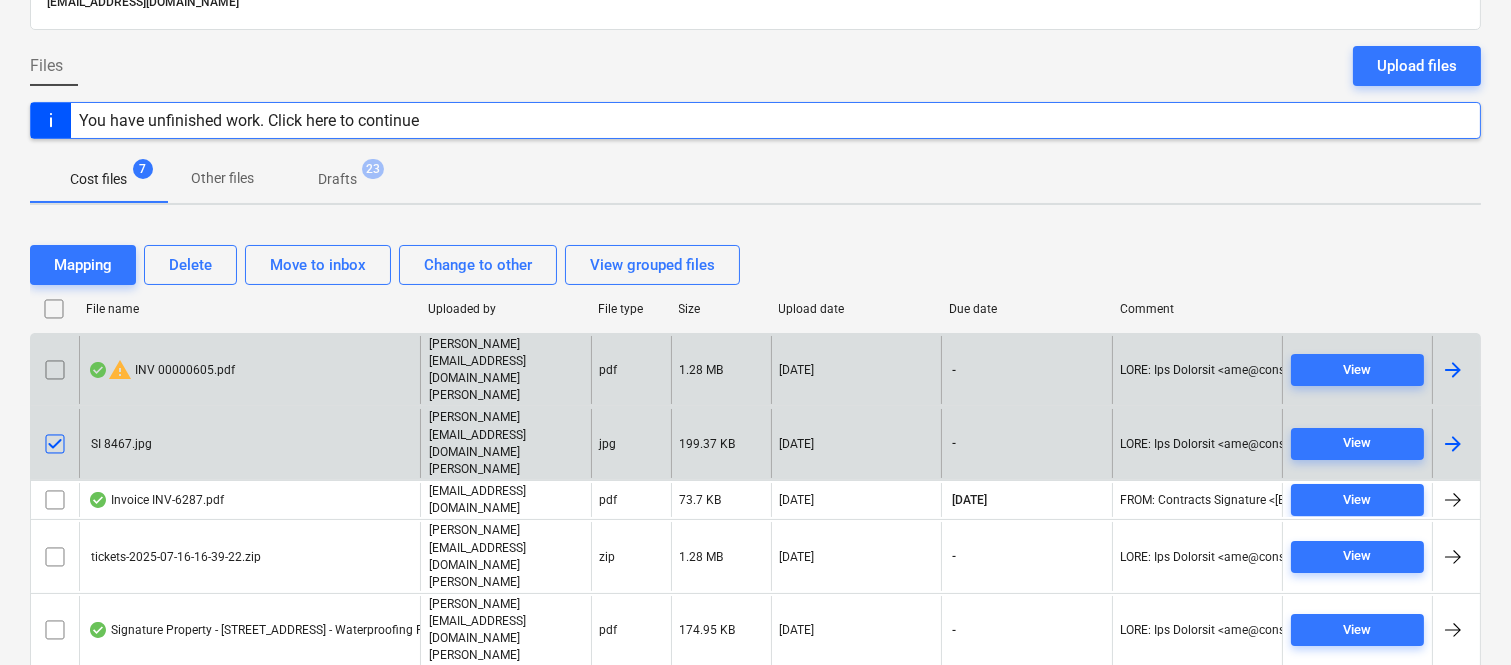 click at bounding box center (55, 370) 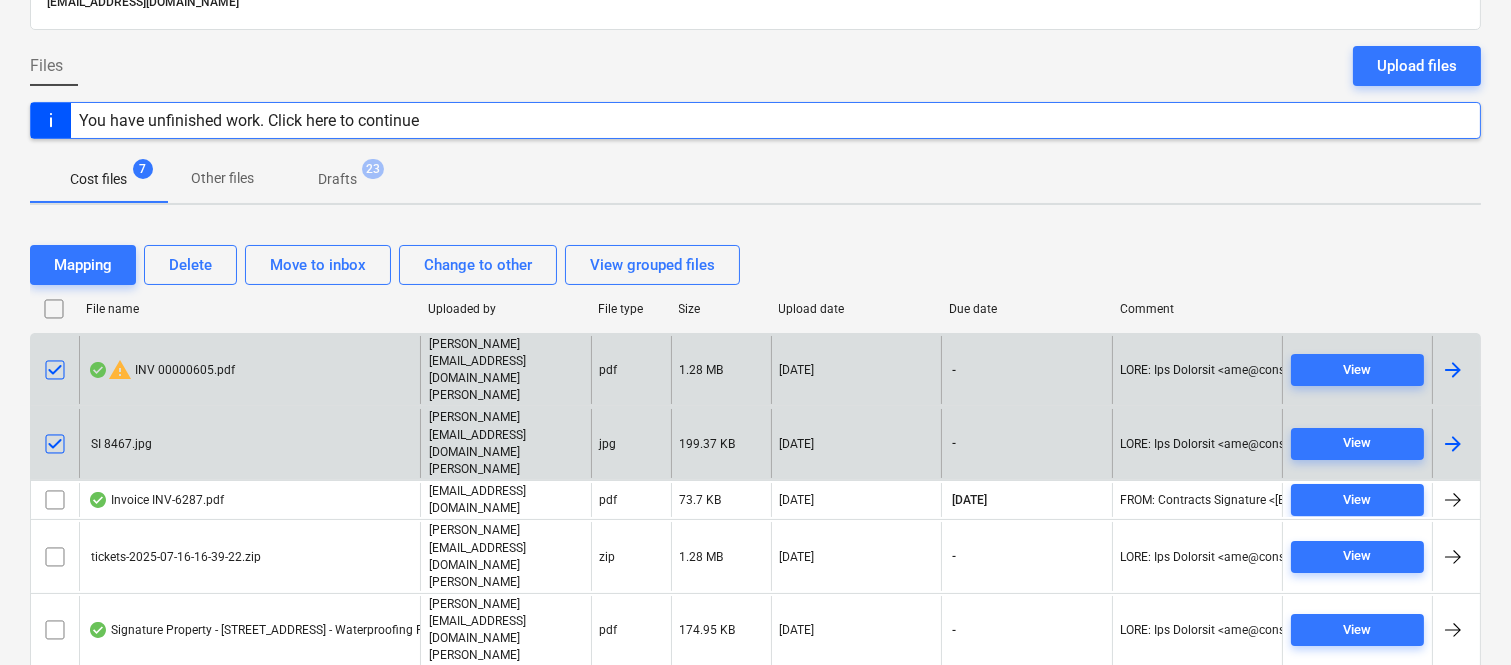 click at bounding box center (55, 759) 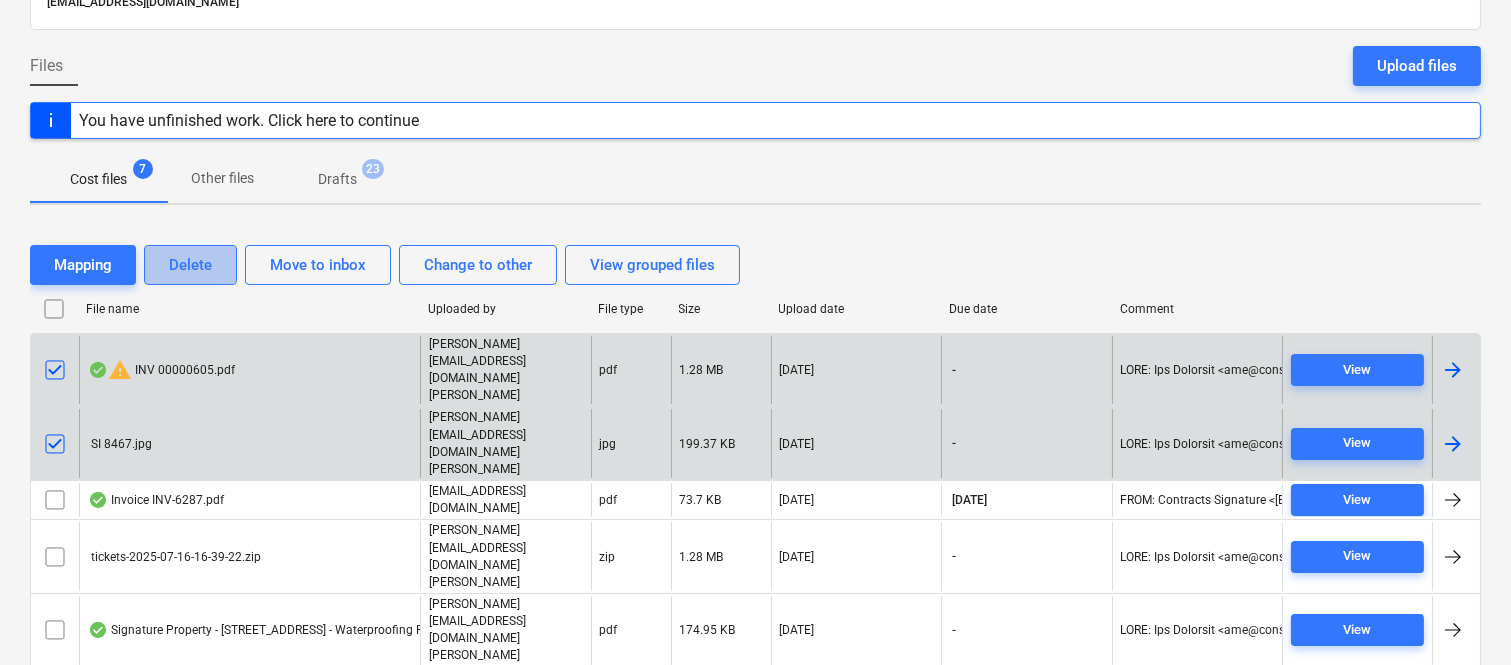 click on "Delete" at bounding box center [190, 265] 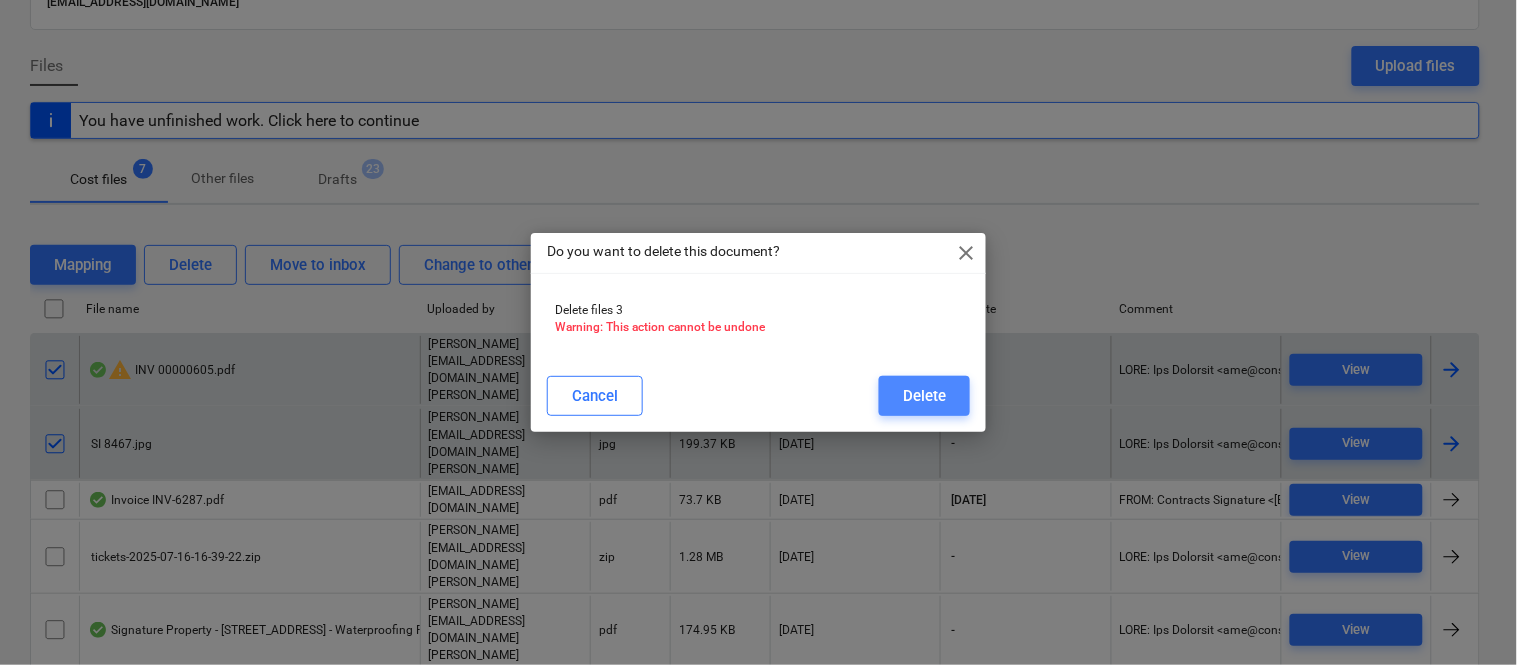 click on "Delete" at bounding box center (924, 396) 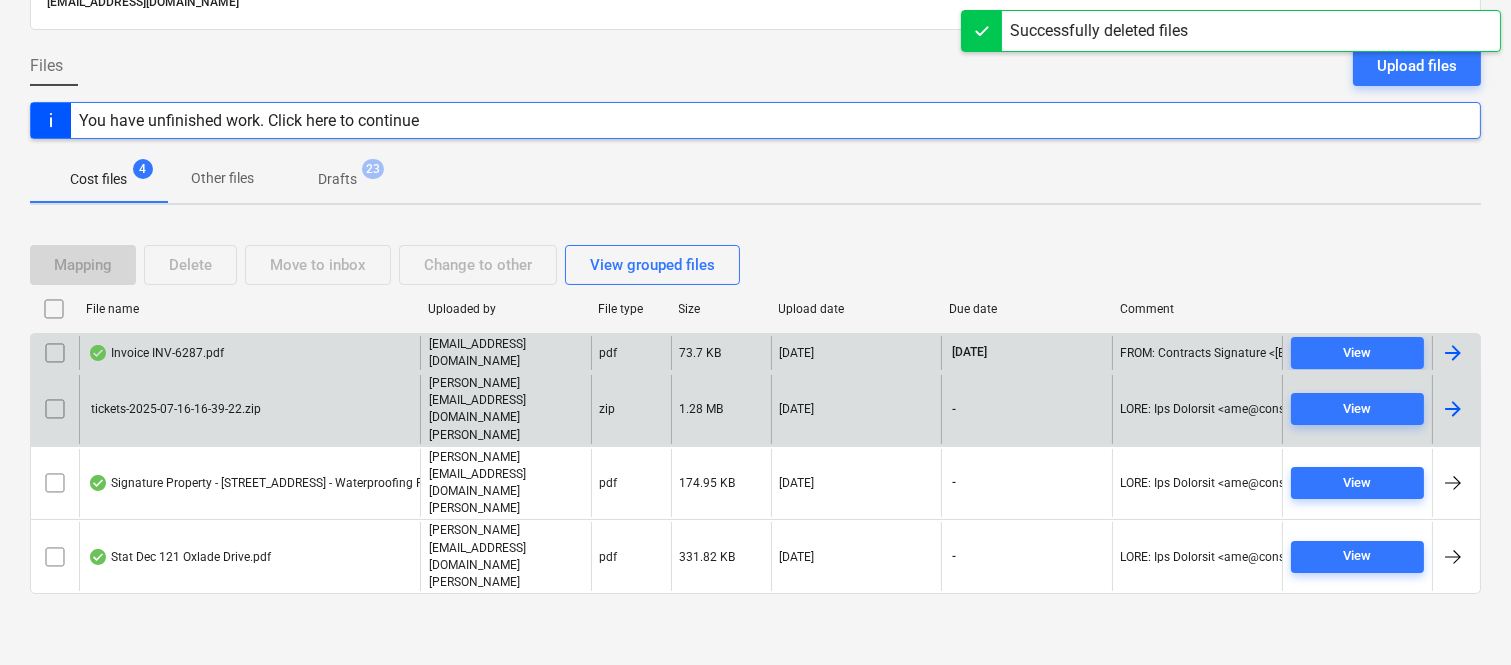scroll, scrollTop: 43, scrollLeft: 0, axis: vertical 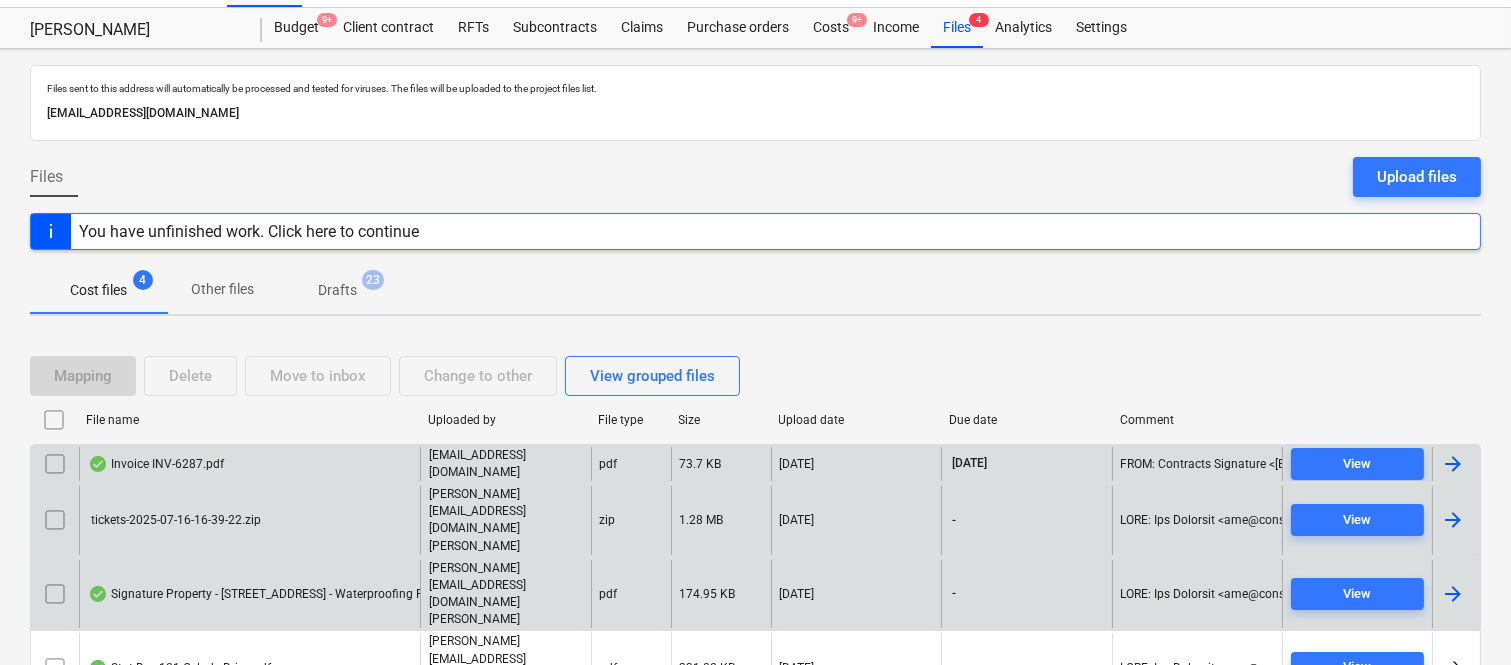 click on "Signature Property - [STREET_ADDRESS] - Waterproofing Progress Claim [DATE].pdf" at bounding box center [323, 594] 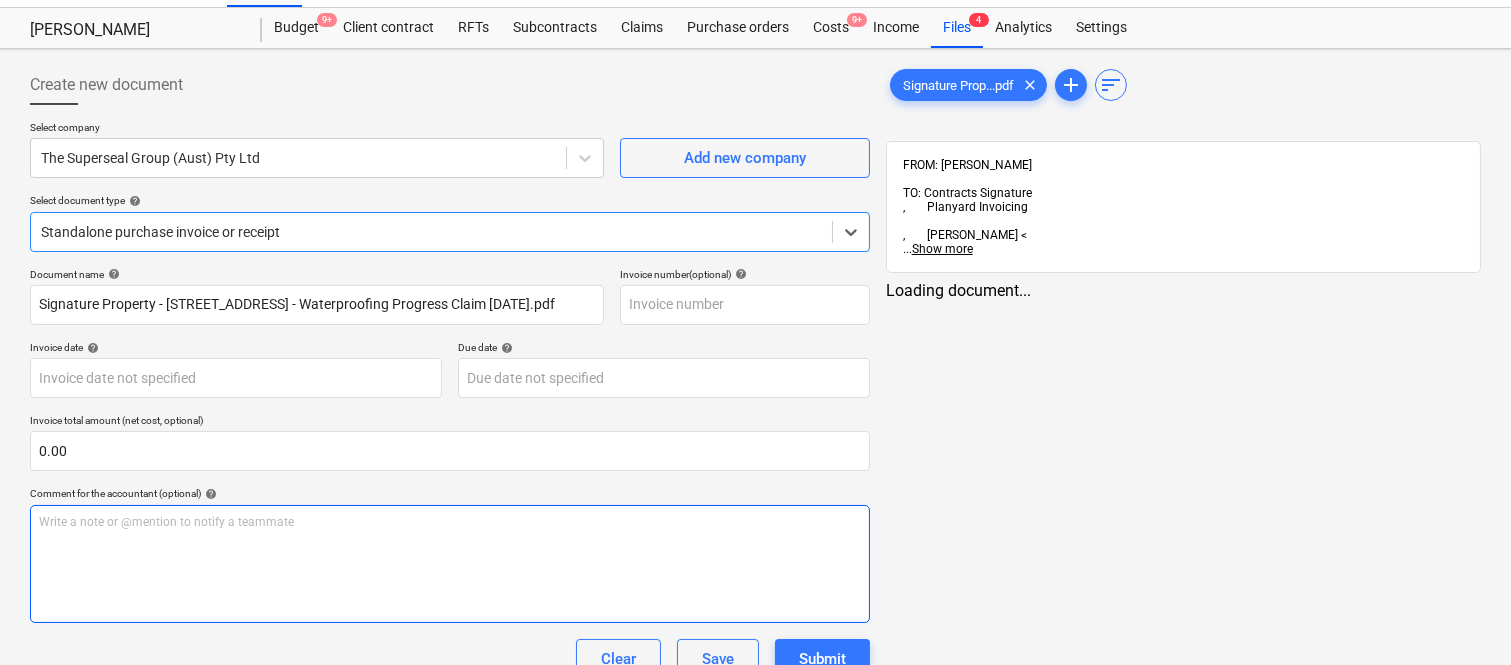 type on "Signature Property - [STREET_ADDRESS] - Waterproofing Progress Claim [DATE].pdf" 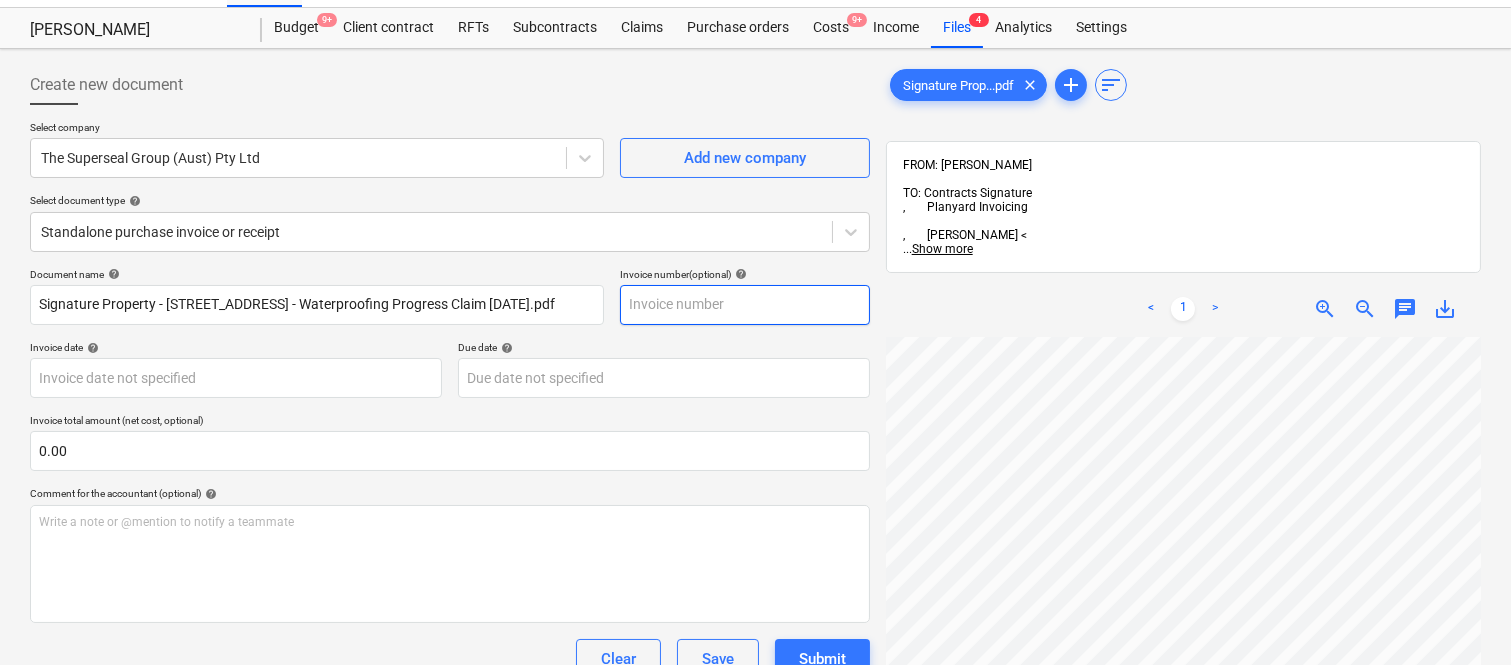 scroll, scrollTop: 128, scrollLeft: 163, axis: both 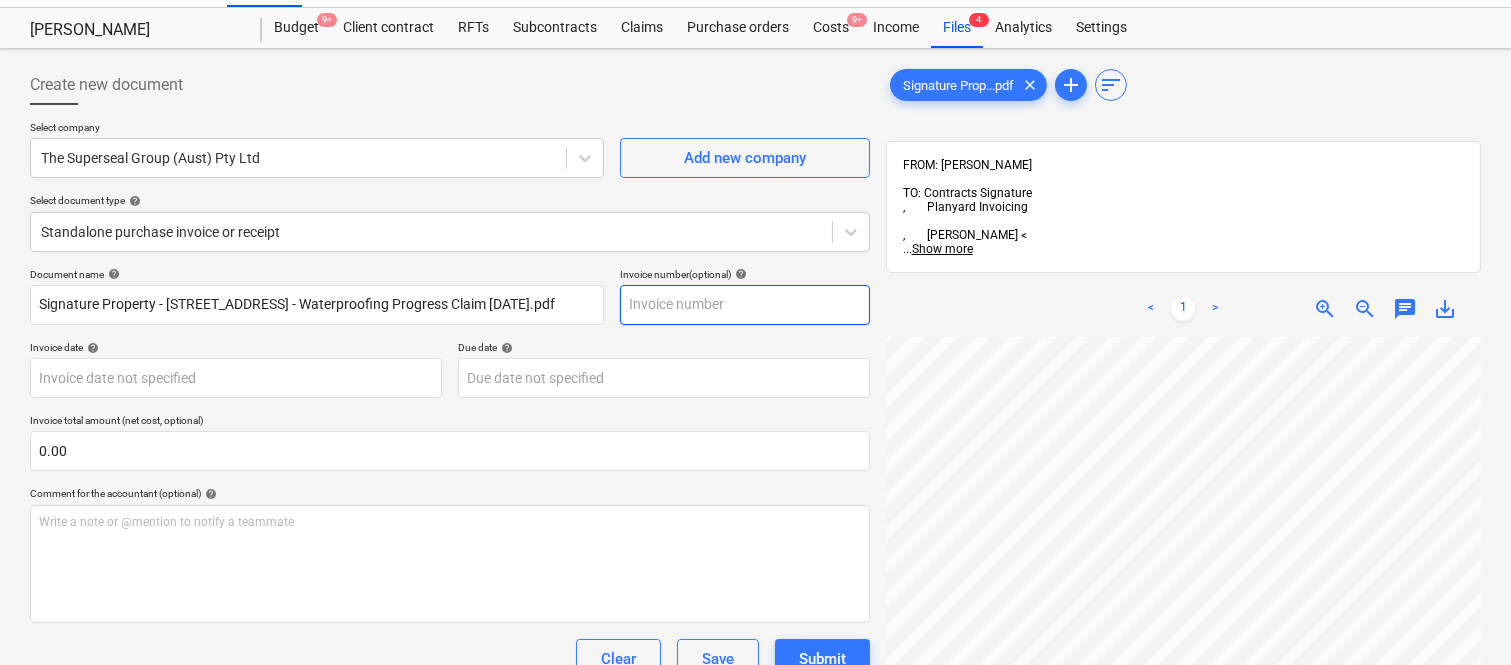 click on "Create new document Select company The Superseal Group (Aust) Pty Ltd   Add new company Select document type help Standalone purchase invoice or receipt Document name help Signature Property - 121 Oxlade Drive - Waterproofing Progress Claim 3 - June 25.pdf Invoice number  (optional) help Invoice date help Press the down arrow key to interact with the calendar and
select a date. Press the question mark key to get the keyboard shortcuts for changing dates. Due date help Press the down arrow key to interact with the calendar and
select a date. Press the question mark key to get the keyboard shortcuts for changing dates. Invoice total amount (net cost, optional) 0.00 Comment for the accountant (optional) help Write a note or @mention to notify a teammate ﻿ Clear Save Submit Allocated costs (net) 0.00 Select line-items to add help Search or select a line-item Select bulk Signature Prop...pdf clear add sort FROM: Joe Licastro  TO: Contracts Signature  , 	Planyard Invoicing , 	Matthew Williams < ...  Show more" at bounding box center (755, 505) 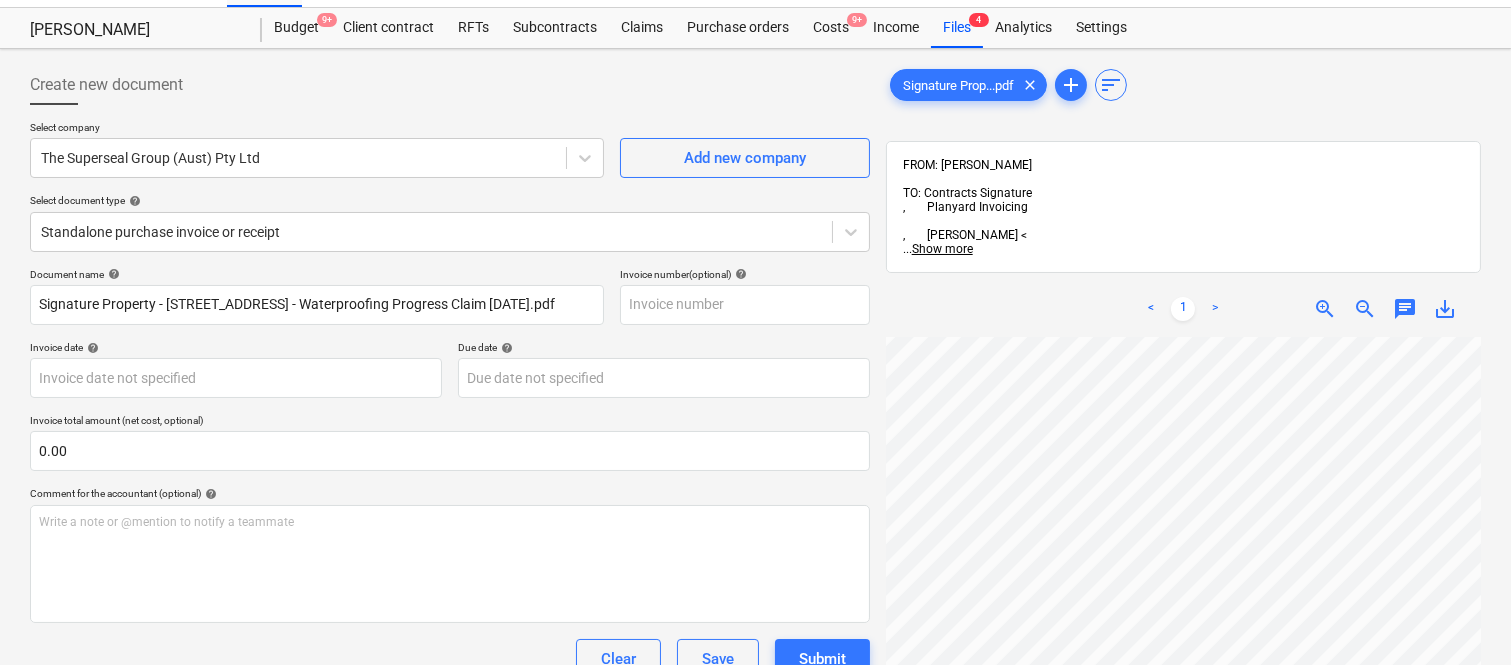scroll, scrollTop: 0, scrollLeft: 0, axis: both 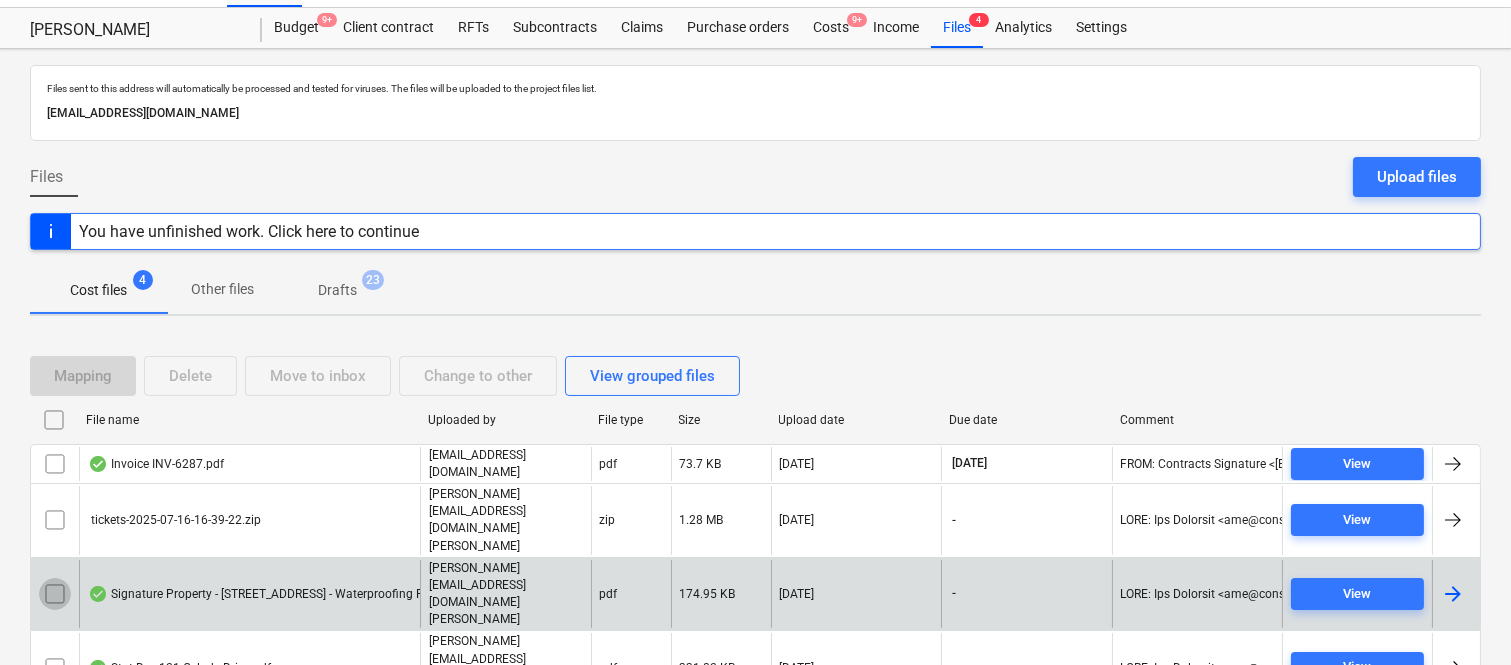 click at bounding box center (55, 594) 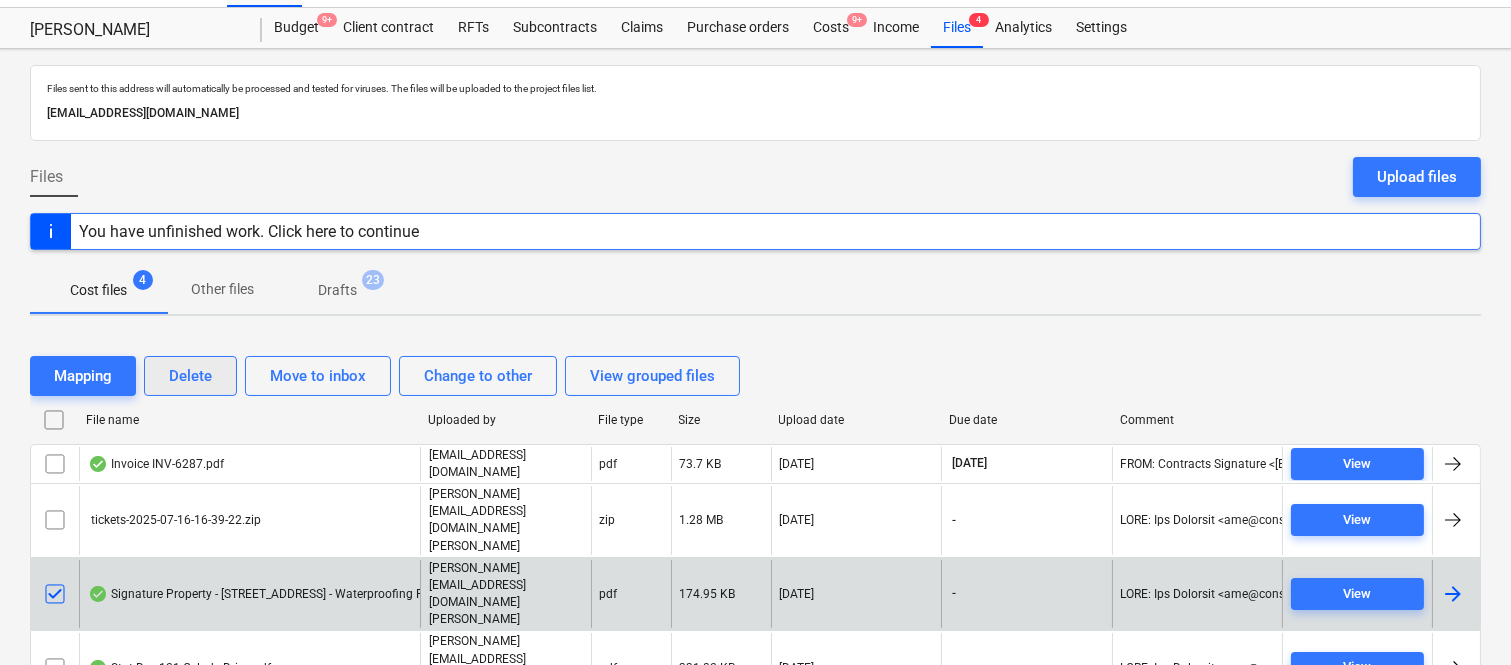 click on "Delete" at bounding box center [190, 376] 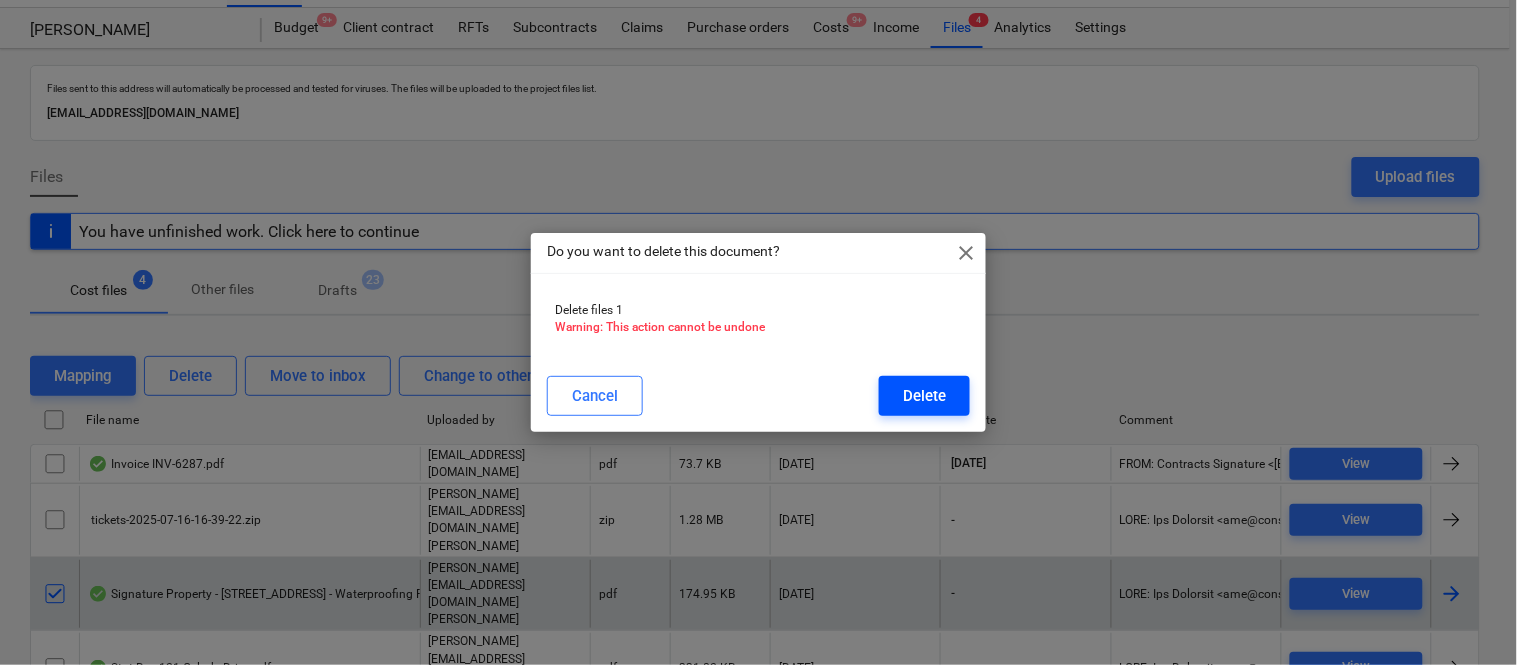 click on "Delete" at bounding box center (924, 396) 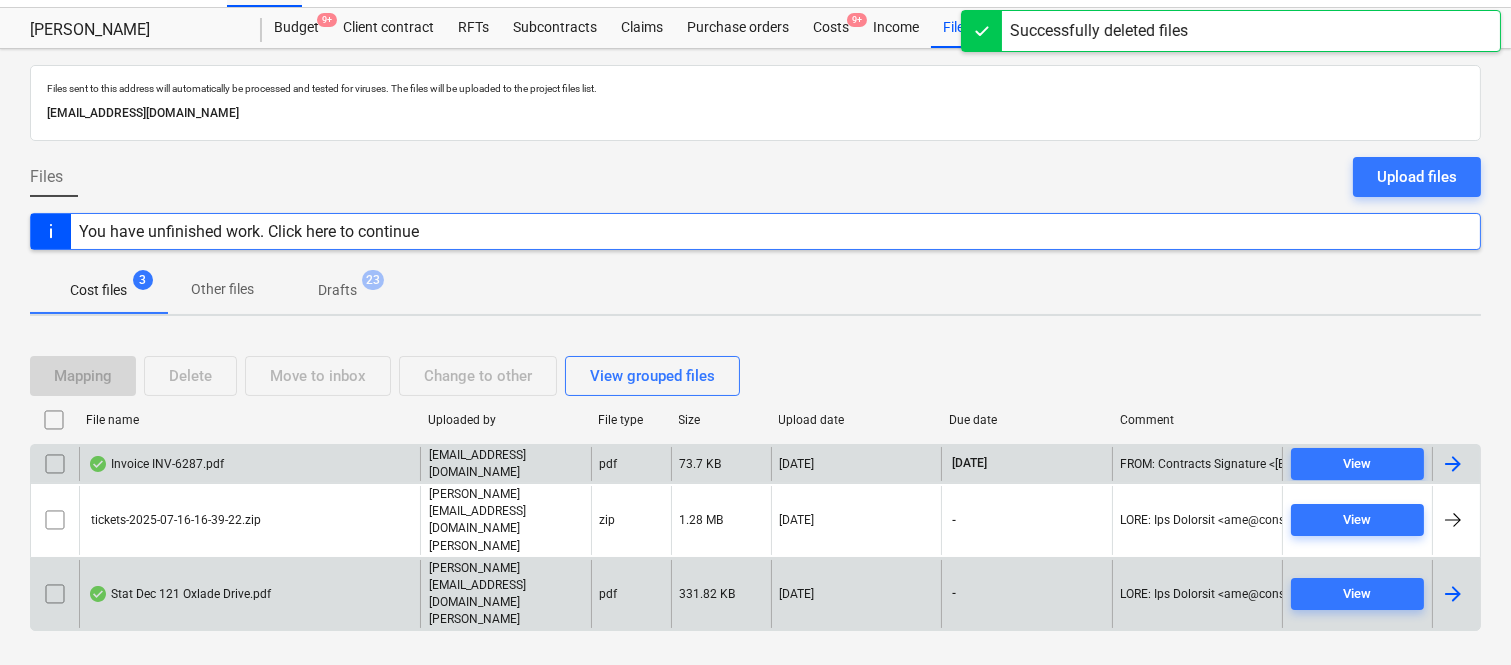 scroll, scrollTop: 42, scrollLeft: 0, axis: vertical 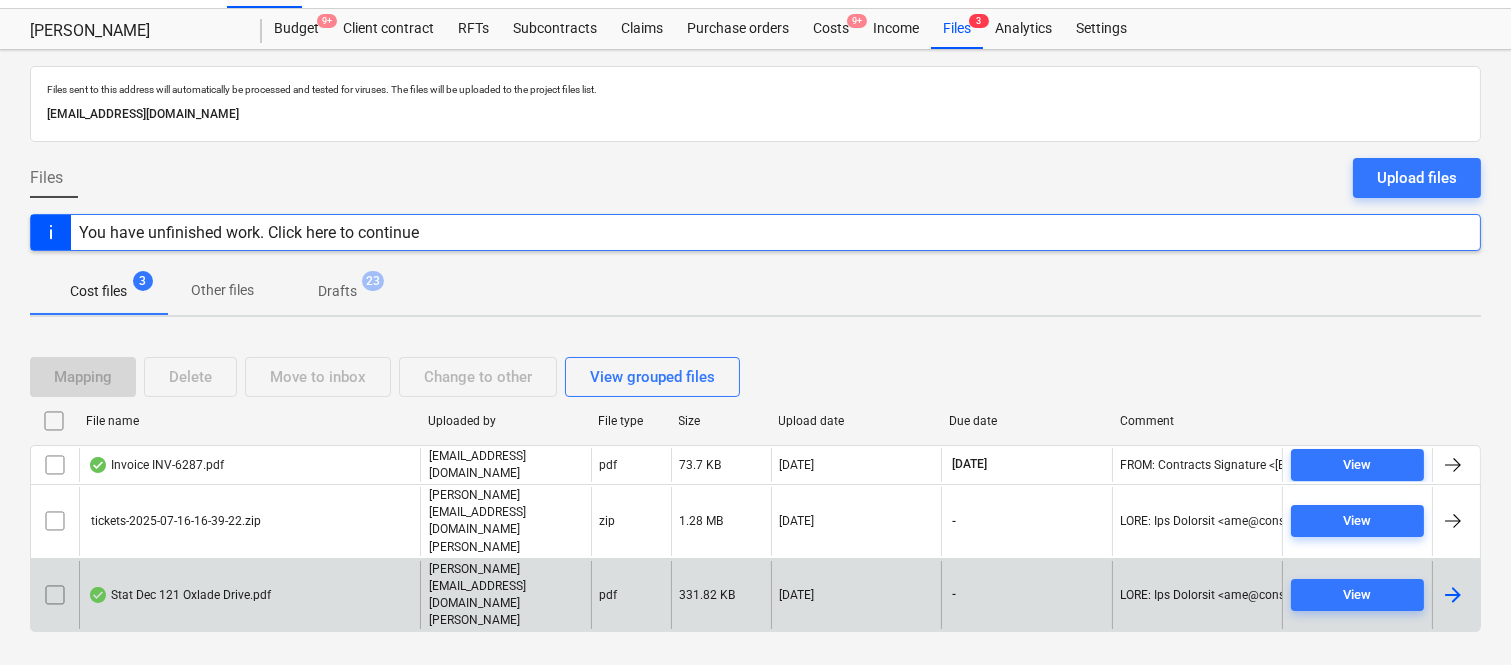 click on "Stat Dec 121 Oxlade Drive.pdf" at bounding box center [179, 595] 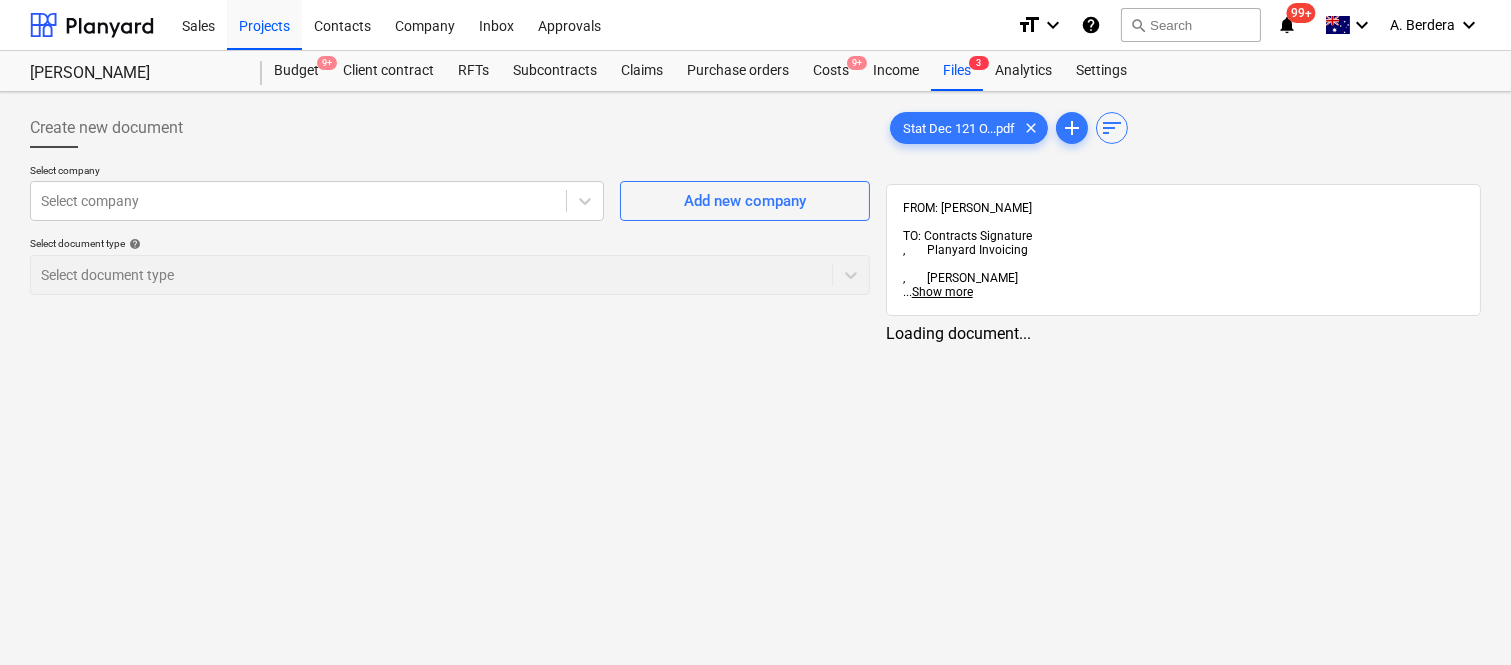 scroll, scrollTop: 0, scrollLeft: 0, axis: both 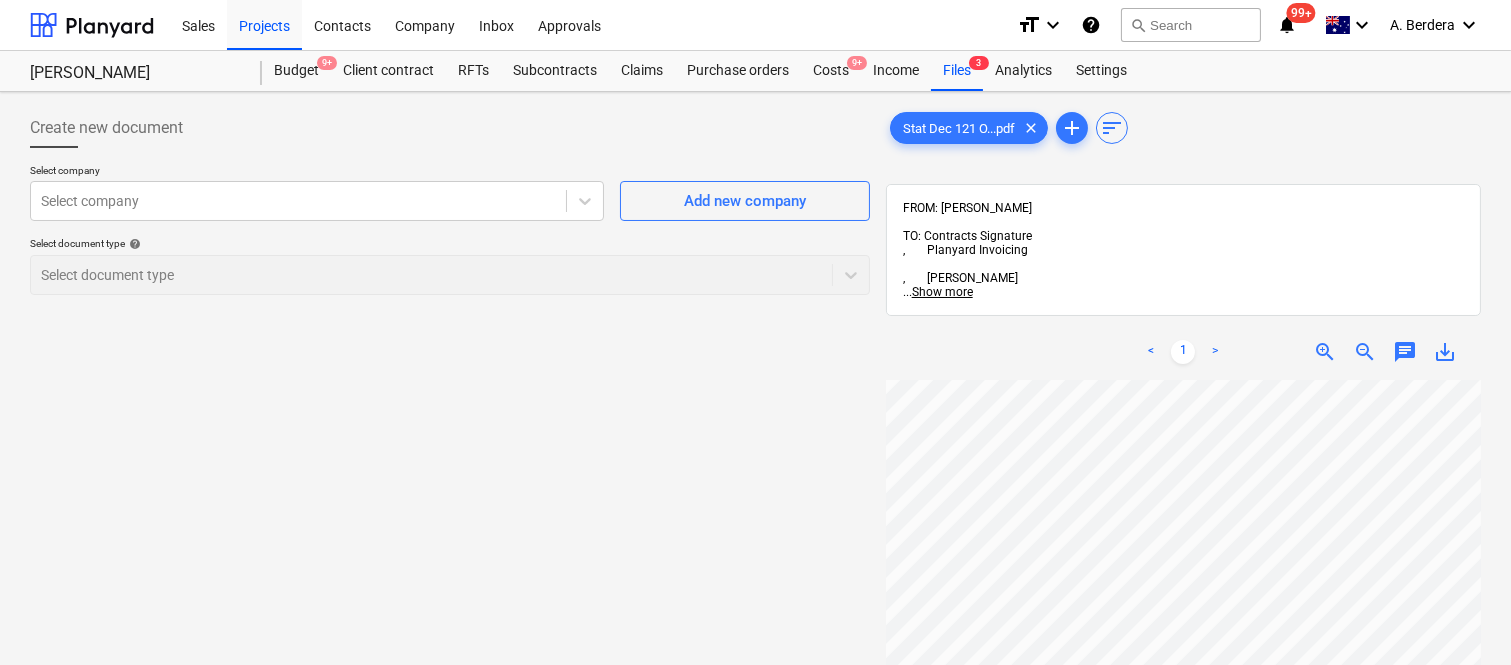 click on "Sales Projects Contacts Company Inbox Approvals format_size keyboard_arrow_down help search Search notifications 99+ keyboard_arrow_down A. Berdera keyboard_arrow_down Della Rosa Della Rosa Budget 9+ Client contract RFTs Subcontracts Claims Purchase orders Costs 9+ Income Files 3 Analytics Settings Create new document Select company Select company Add new company Select document type help Select document type Stat Dec 121 O...pdf clear add sort FROM: Joe Licastro  TO: Contracts Signature  , 	Planyard Invoicing , 	Matthew Williams  ...  Show more ...  Show more < 1 > zoom_in zoom_out chat 0 save_alt" at bounding box center [755, 332] 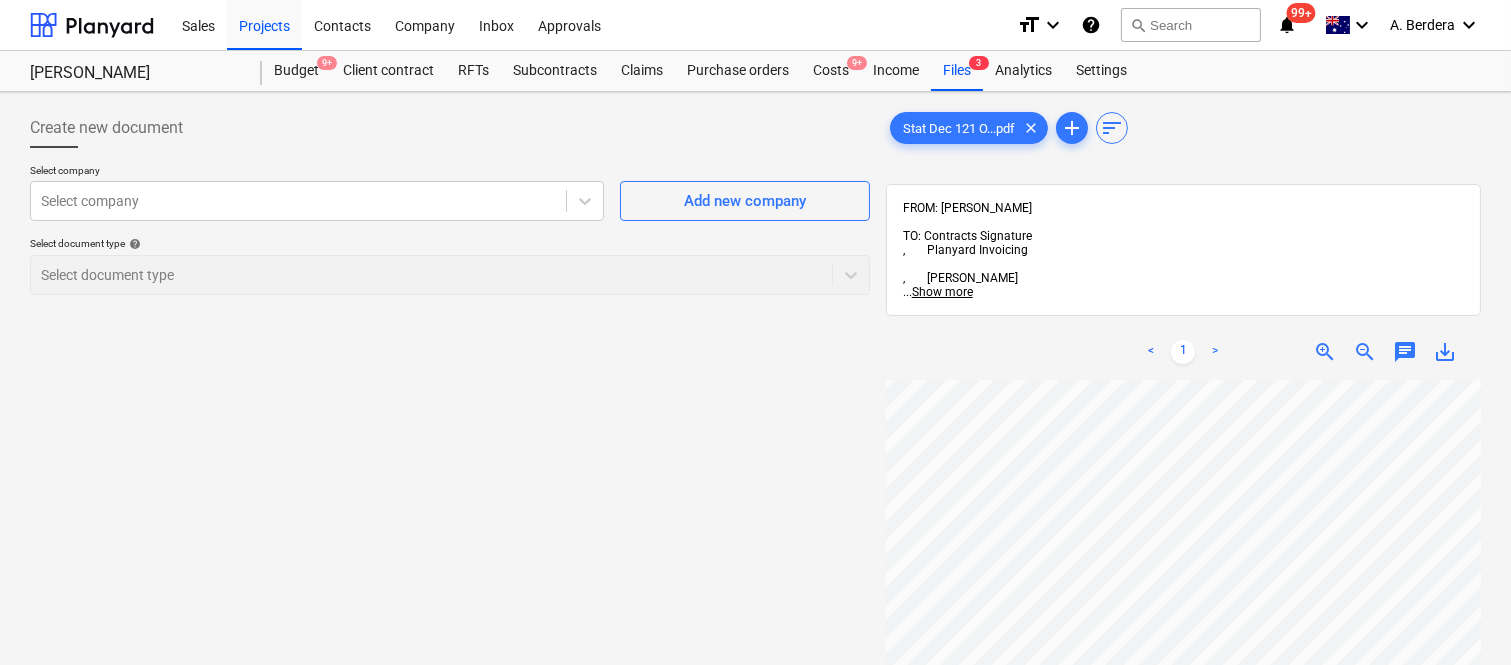 scroll, scrollTop: 36, scrollLeft: 53, axis: both 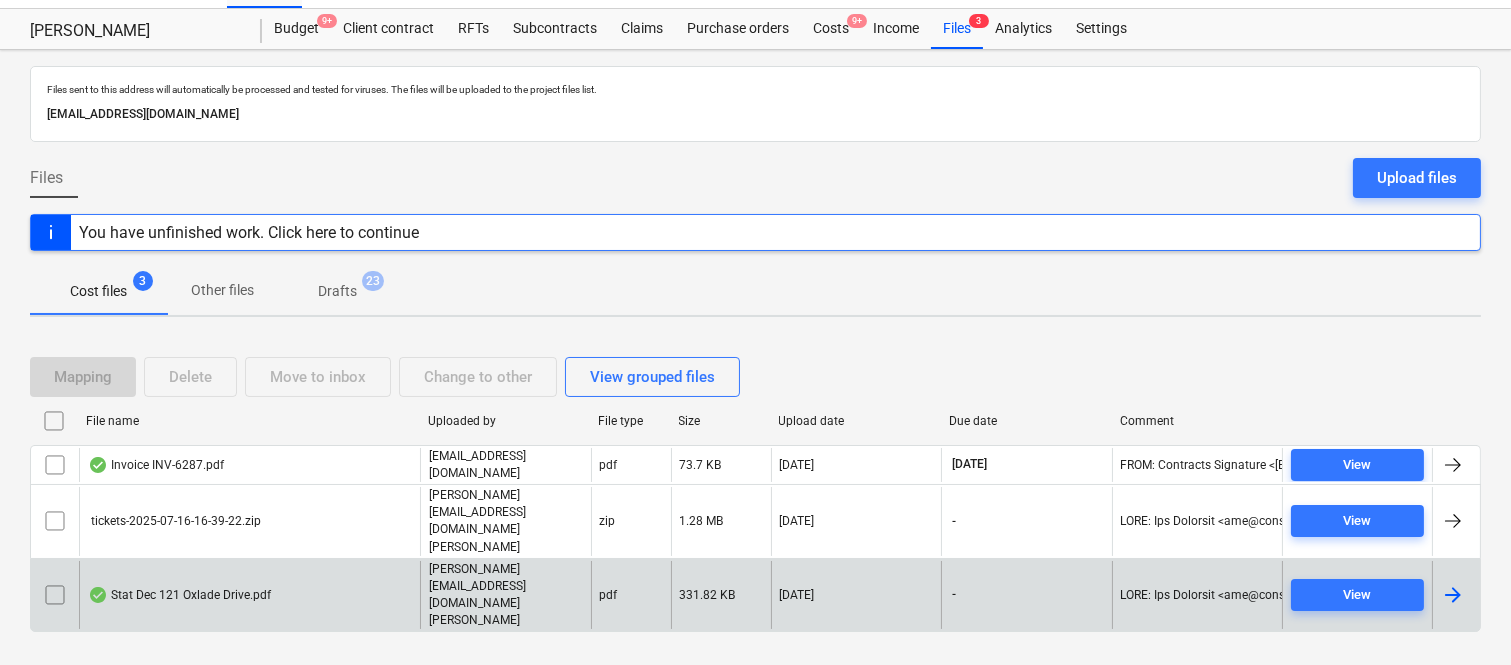 click at bounding box center [55, 595] 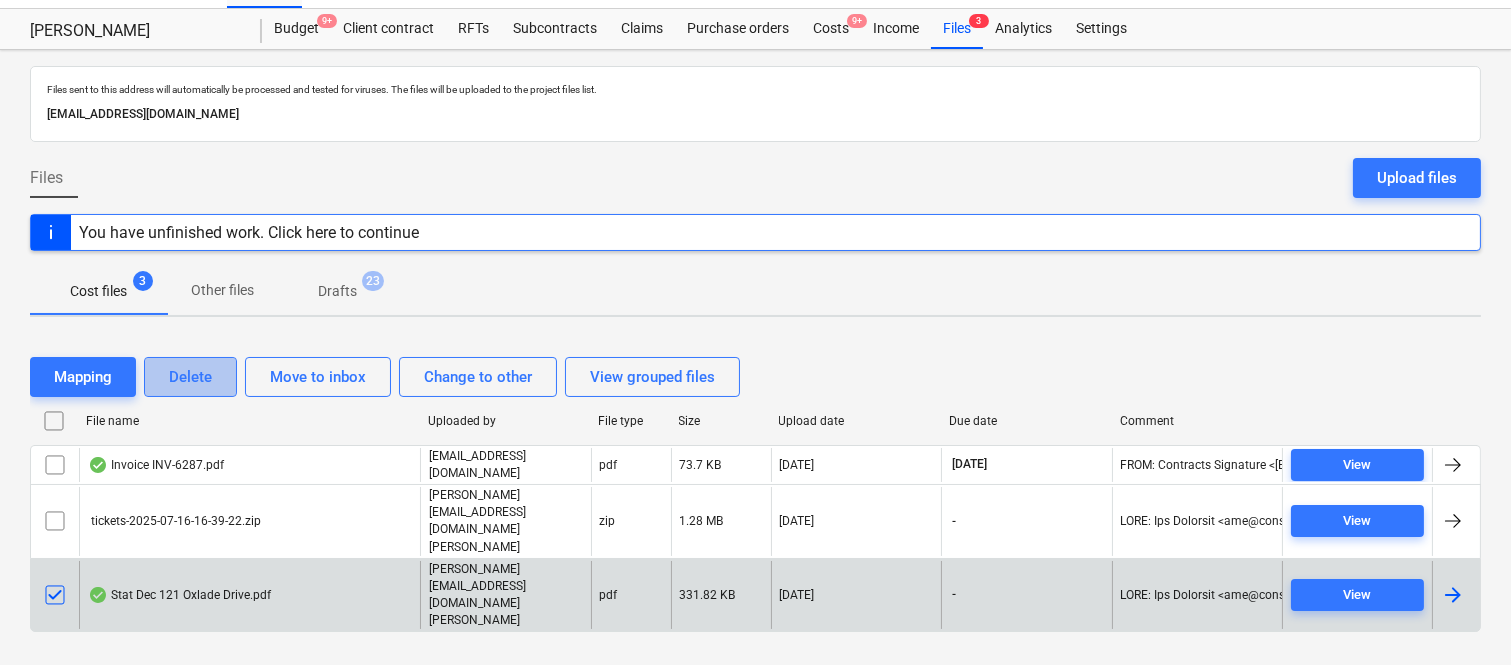 click on "Delete" at bounding box center (190, 377) 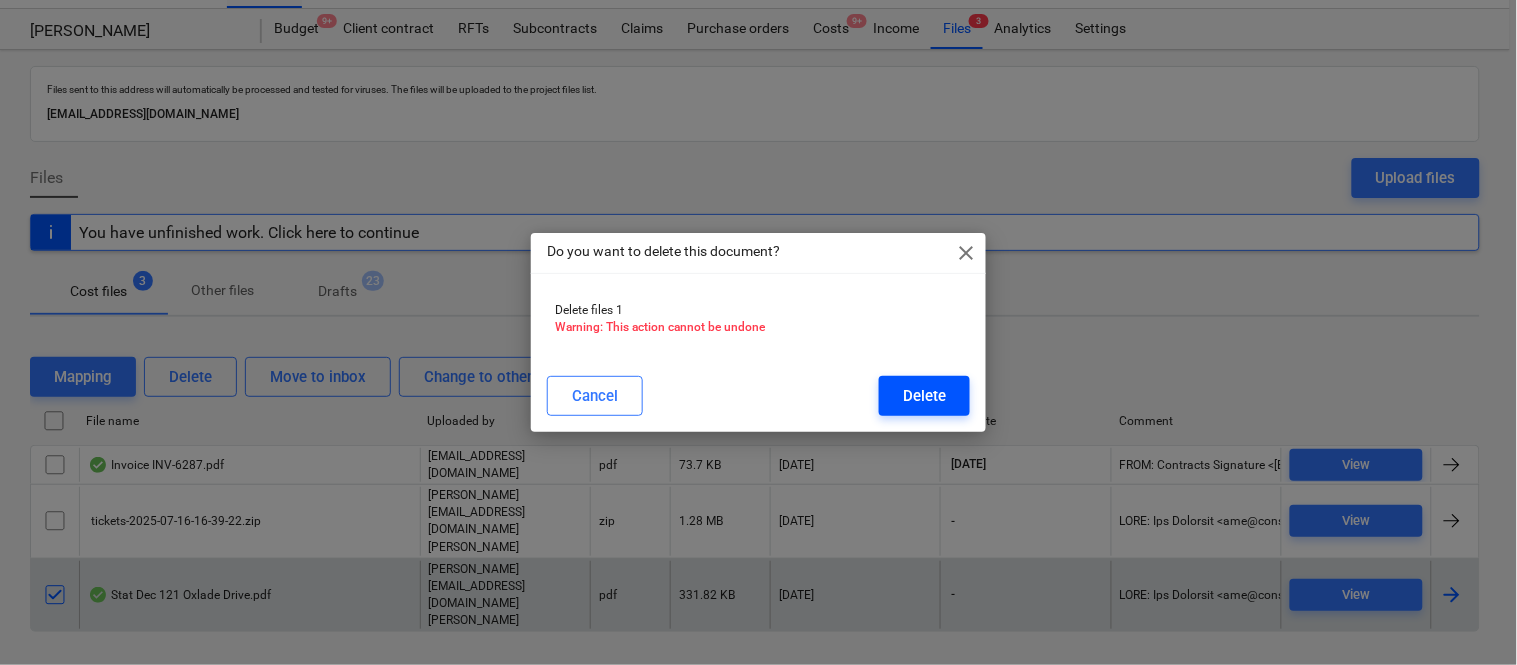 click on "Delete" at bounding box center (924, 396) 